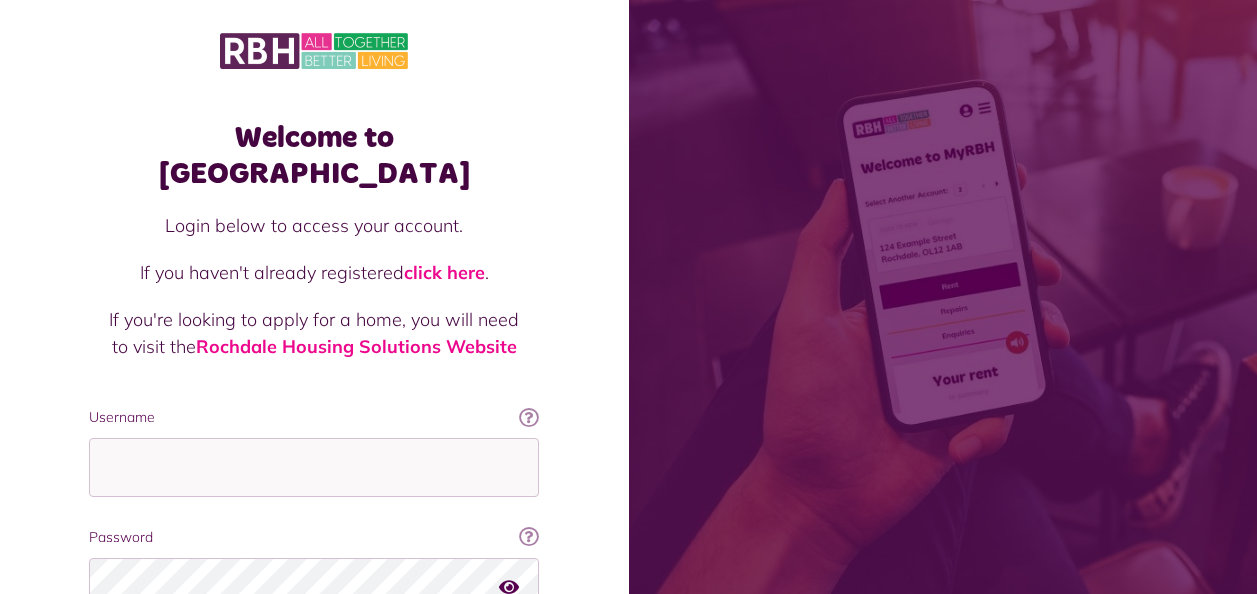 scroll, scrollTop: 0, scrollLeft: 0, axis: both 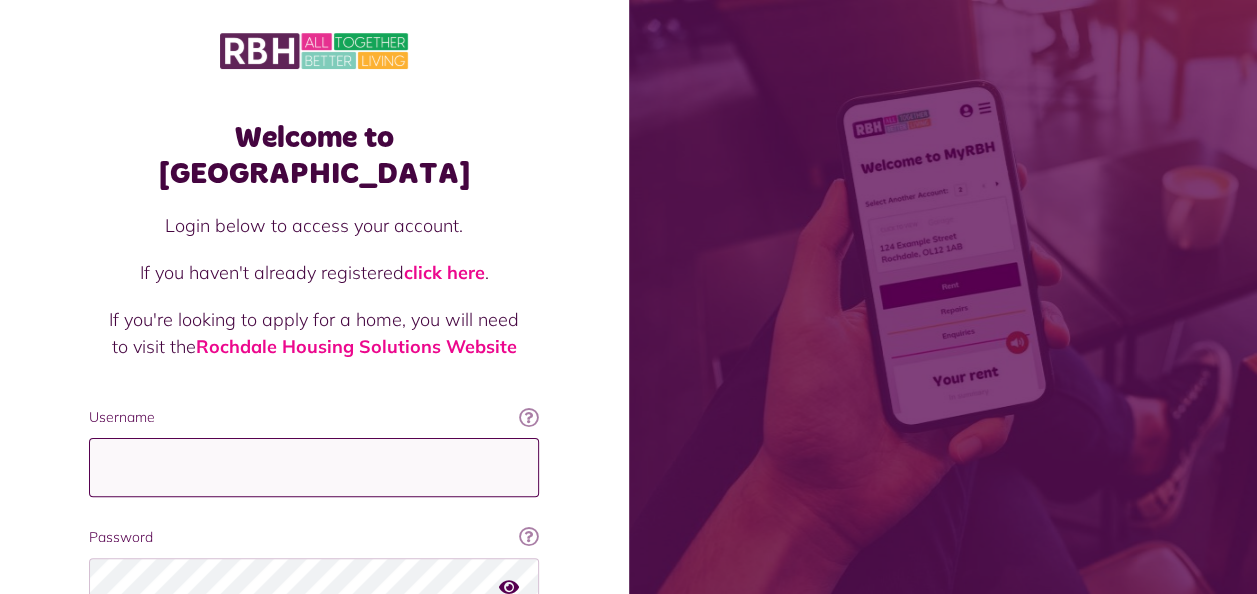 type on "**********" 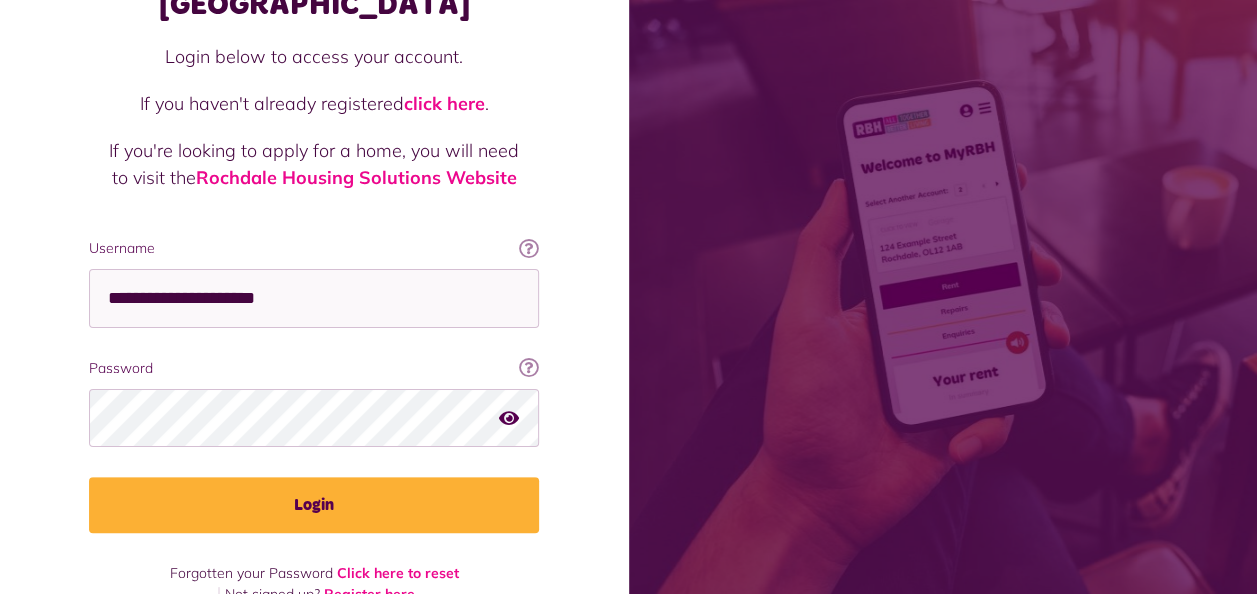 scroll, scrollTop: 173, scrollLeft: 0, axis: vertical 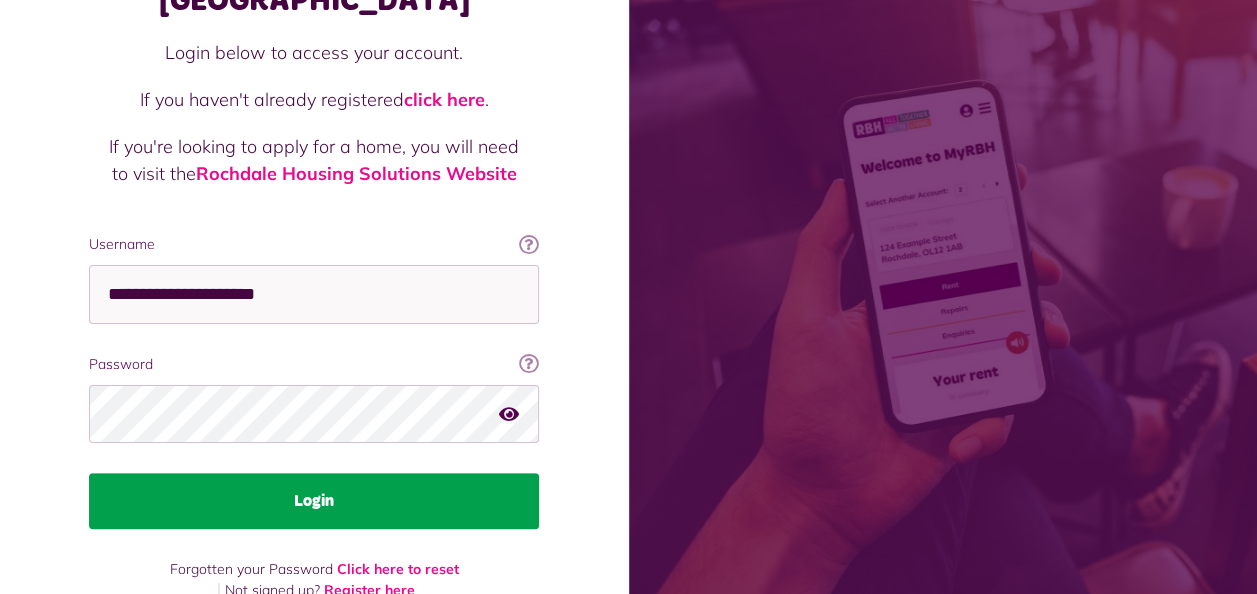 click on "Login" at bounding box center [314, 501] 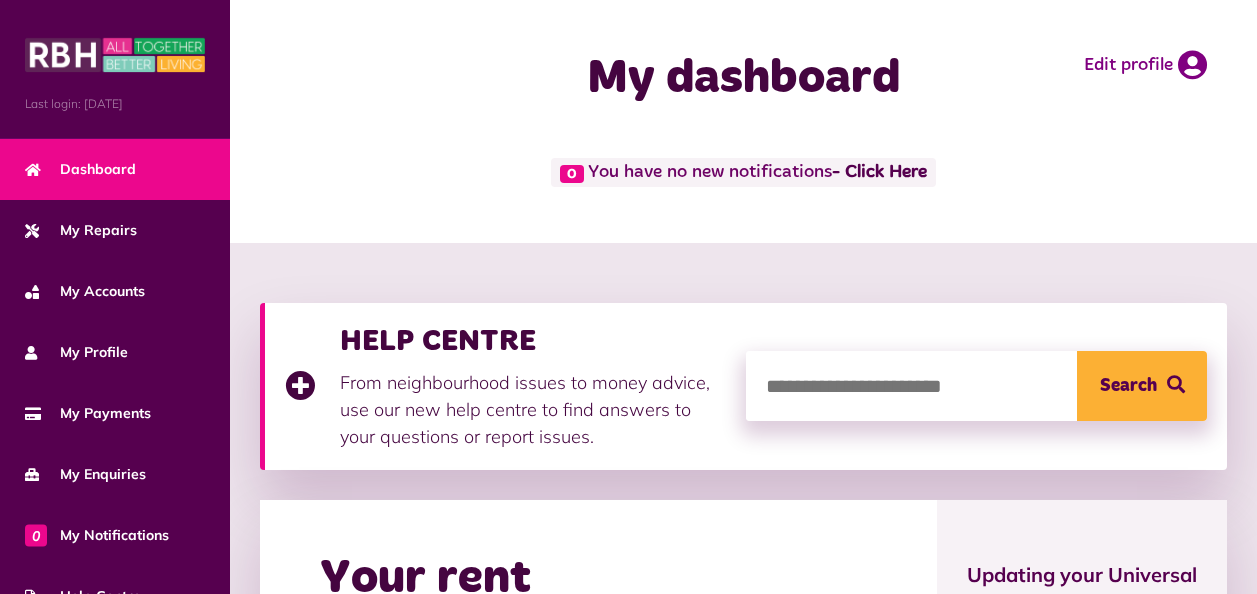 scroll, scrollTop: 0, scrollLeft: 0, axis: both 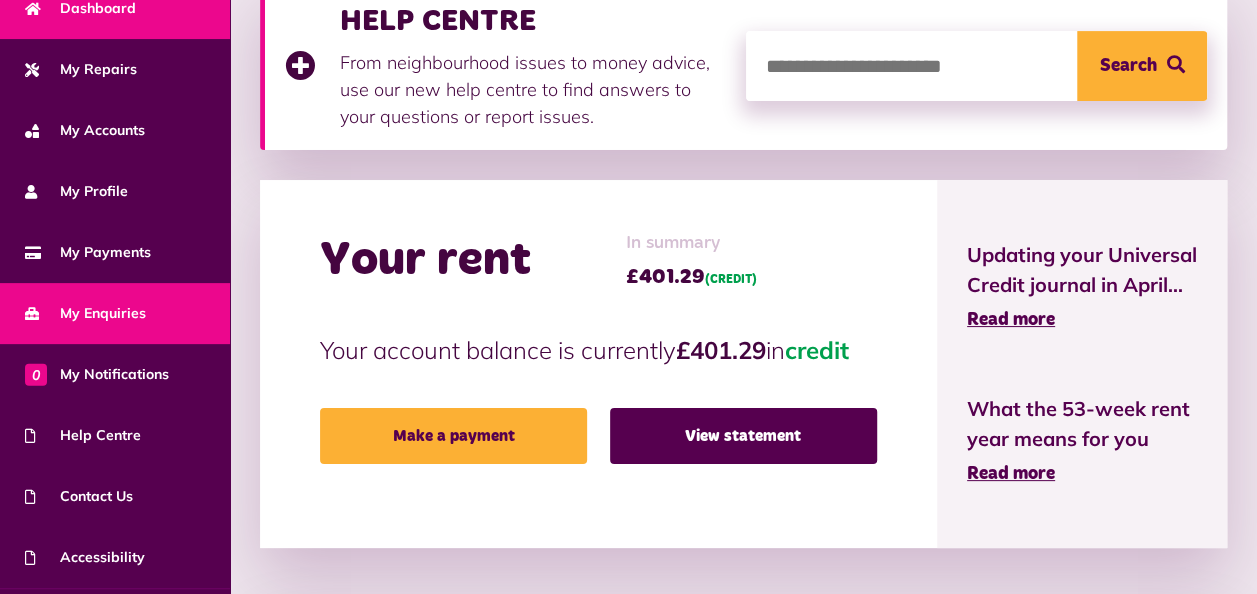 click on "My Enquiries" at bounding box center [85, 313] 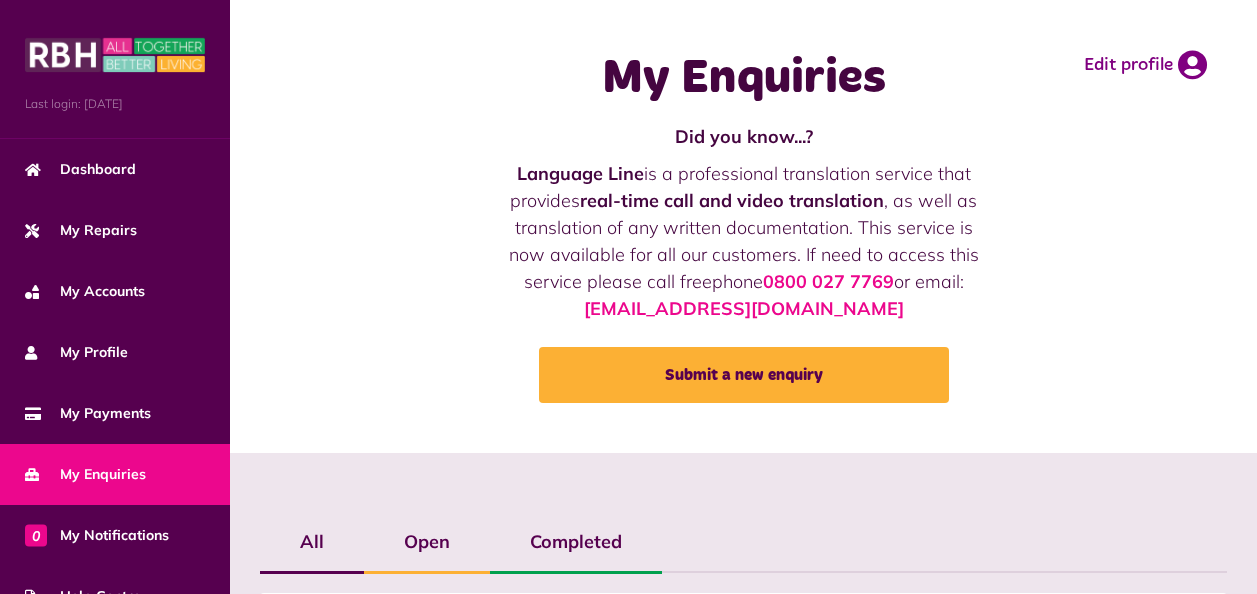 scroll, scrollTop: 0, scrollLeft: 0, axis: both 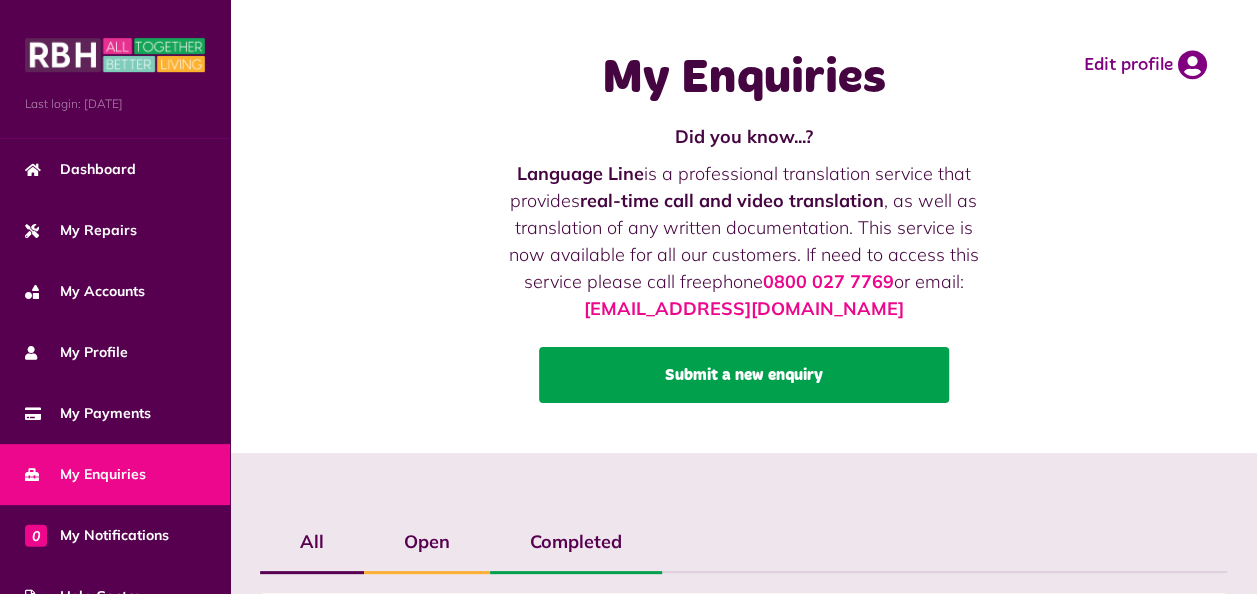 click on "Submit a new enquiry" at bounding box center [744, 375] 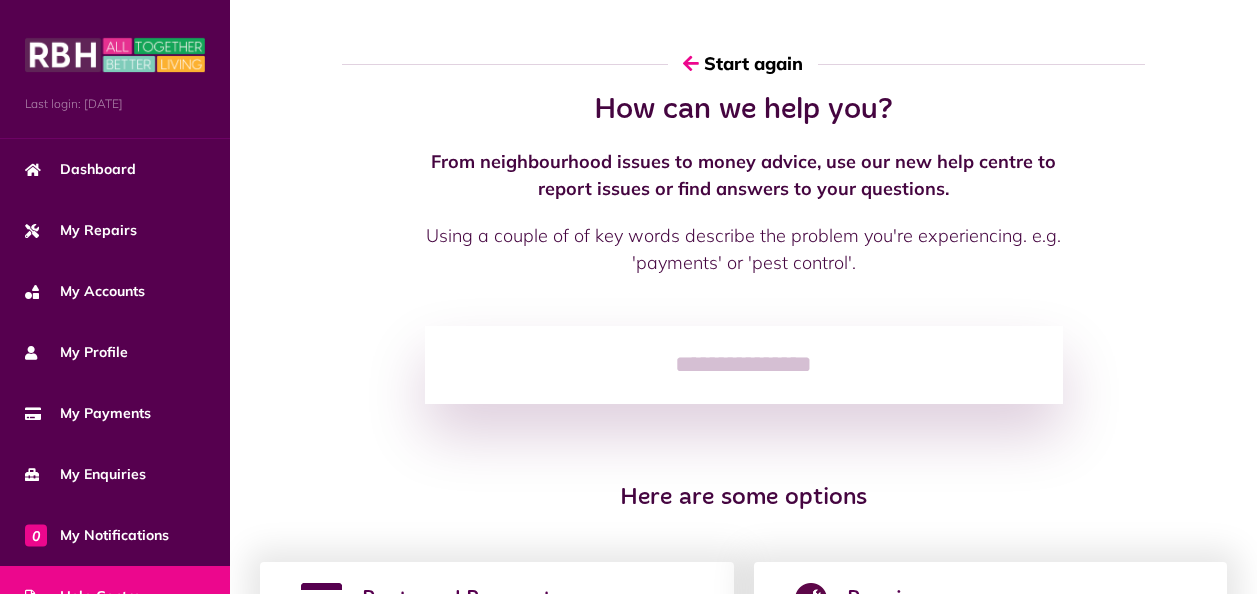 scroll, scrollTop: 0, scrollLeft: 0, axis: both 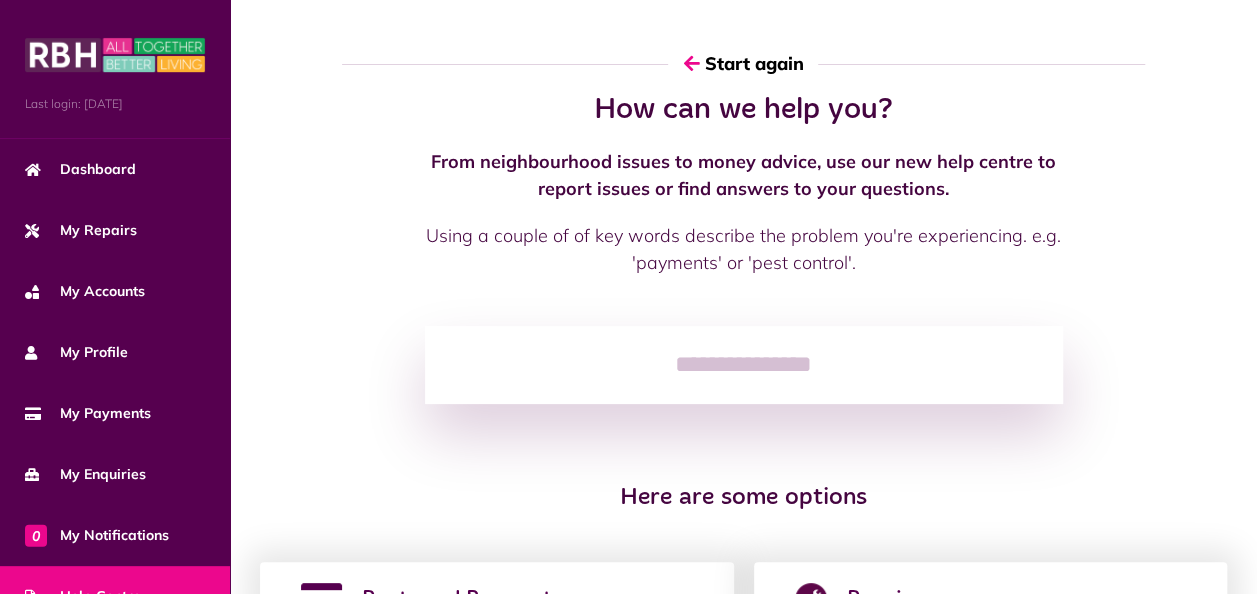 click 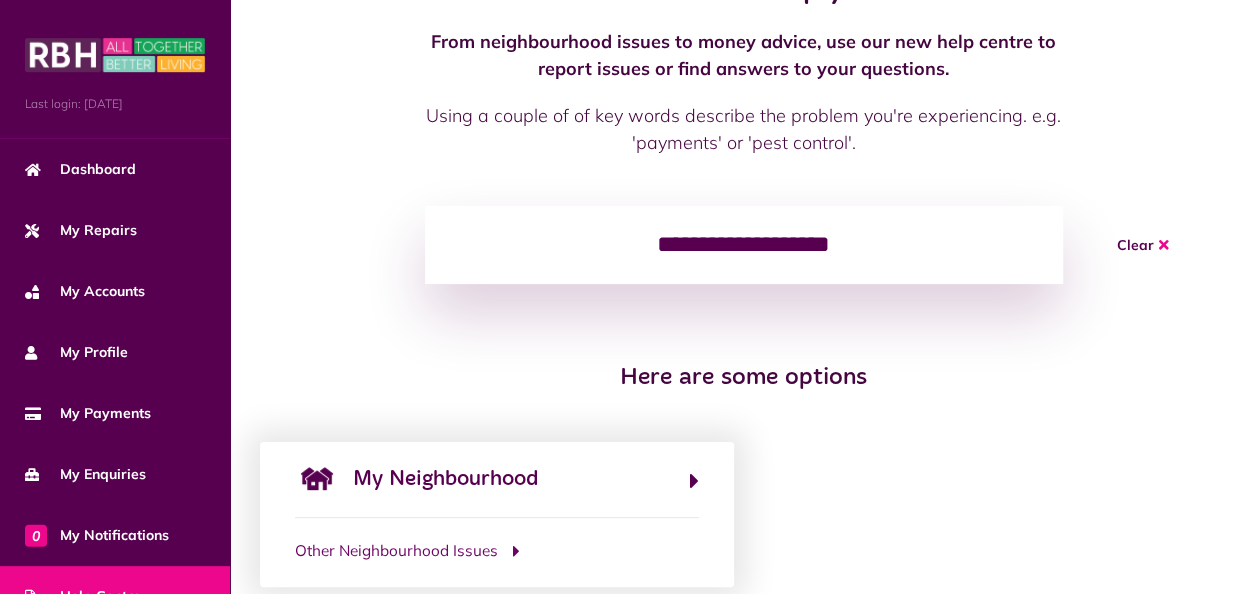 scroll, scrollTop: 173, scrollLeft: 0, axis: vertical 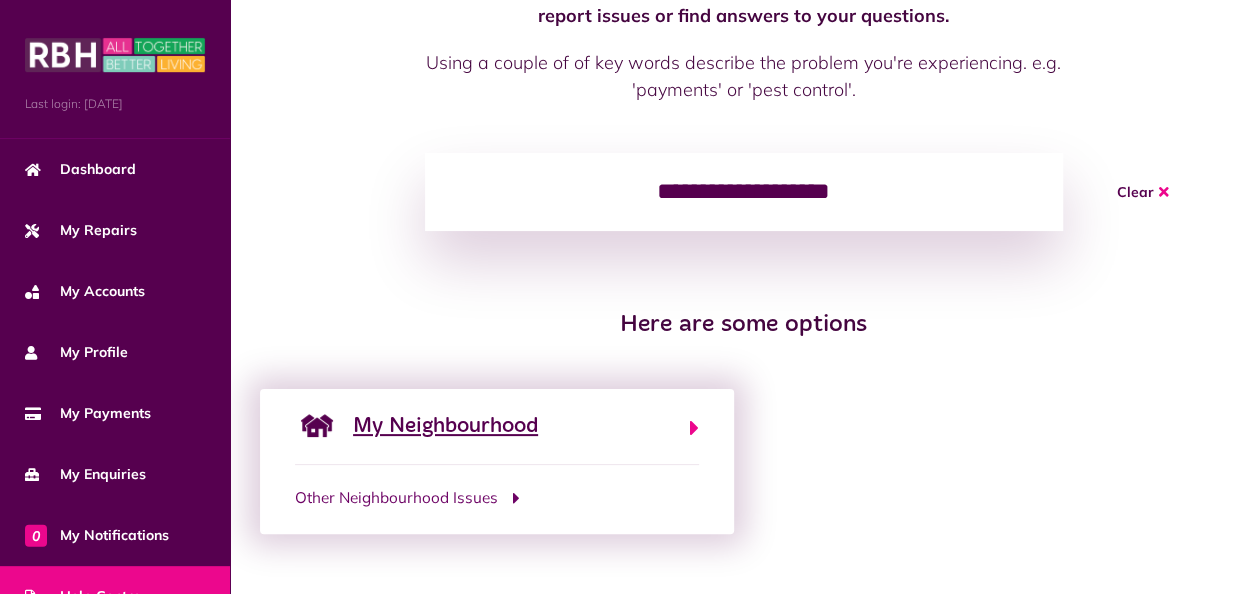 type on "**********" 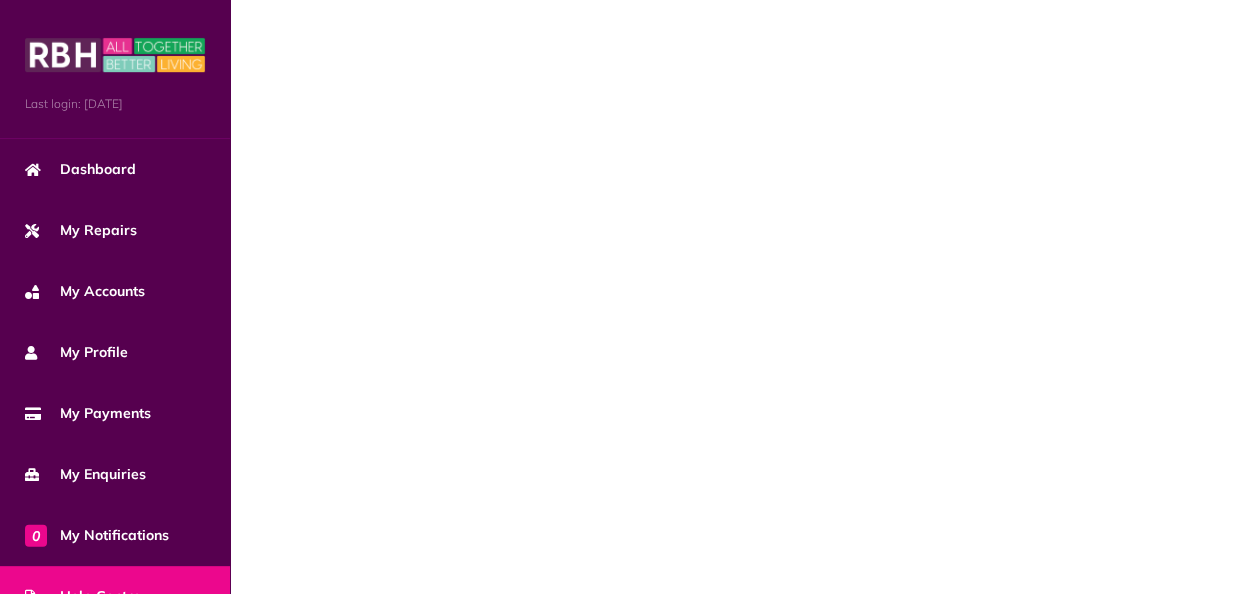 scroll, scrollTop: 0, scrollLeft: 0, axis: both 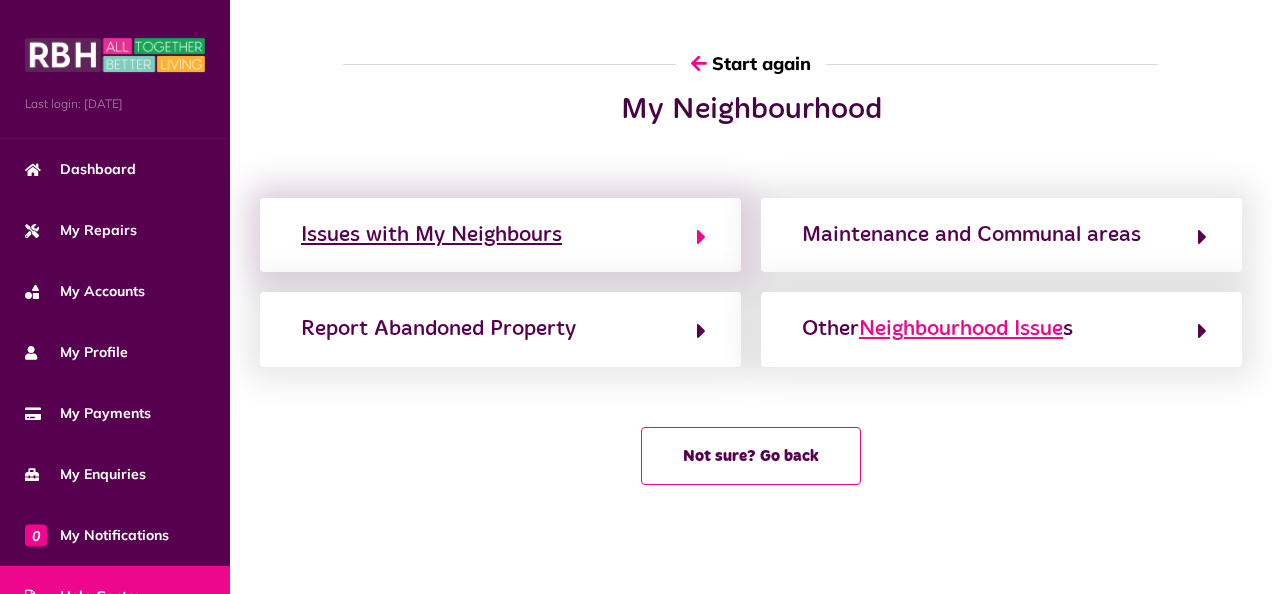 click on "Issues with My Neighbours" 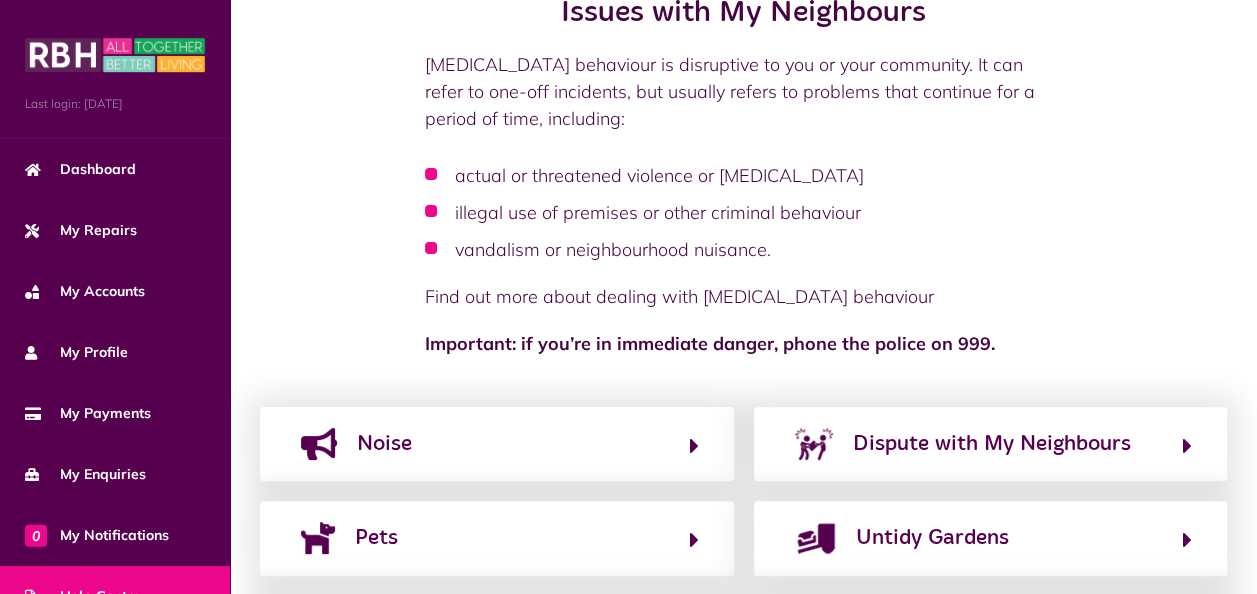 scroll, scrollTop: 106, scrollLeft: 0, axis: vertical 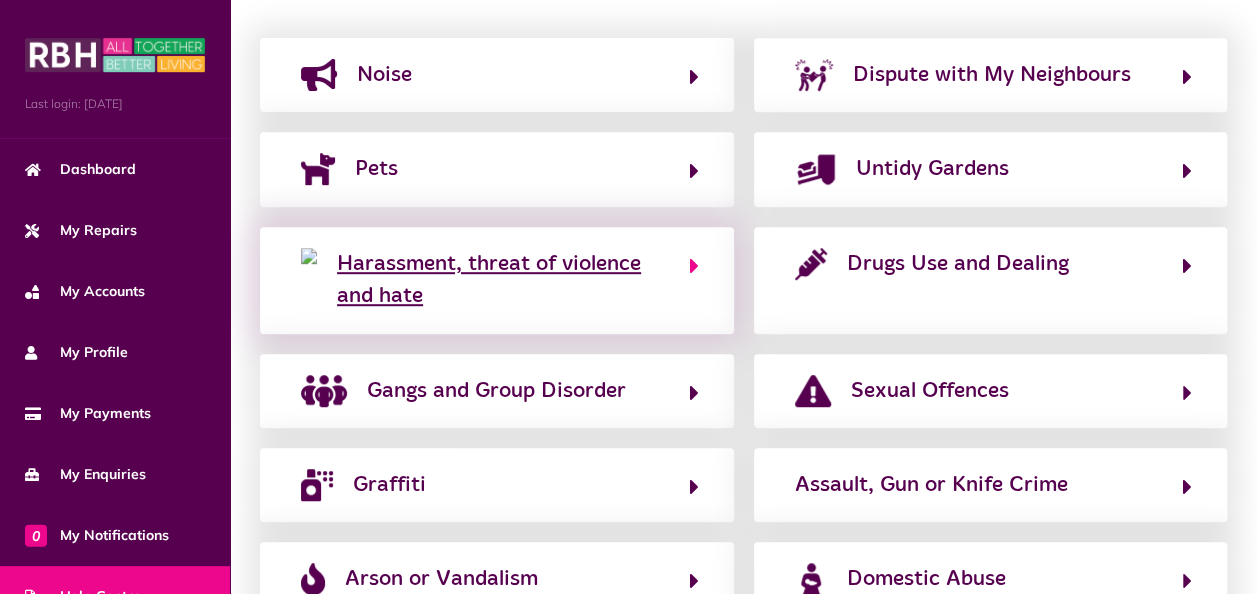 click on "Harassment, threat of violence and hate" 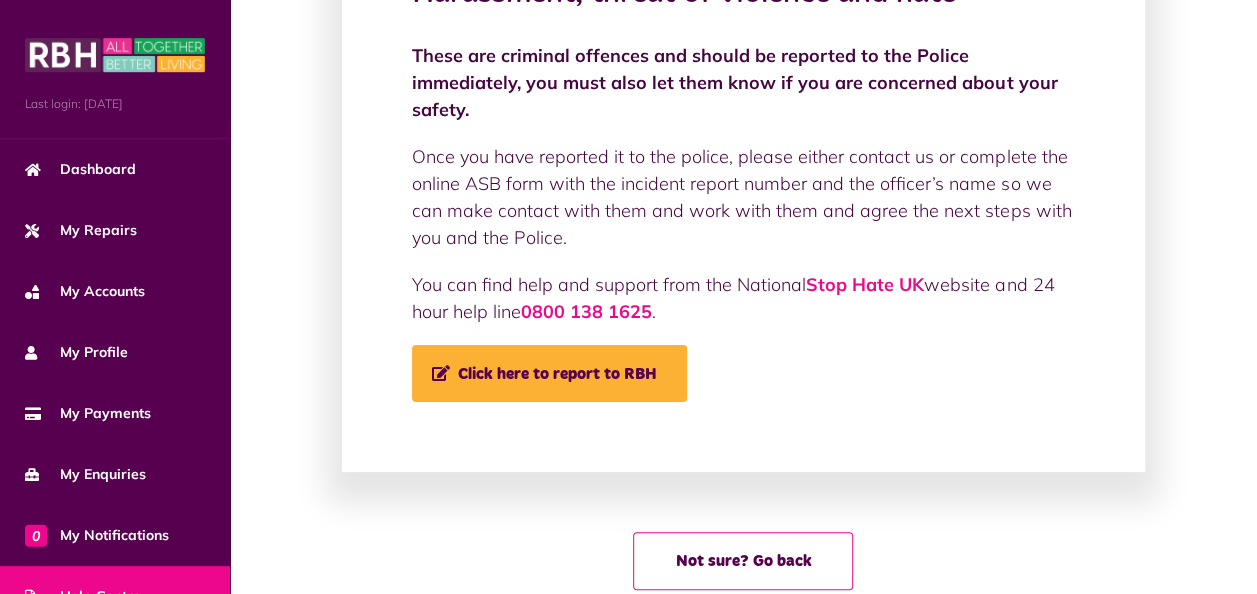 scroll, scrollTop: 253, scrollLeft: 0, axis: vertical 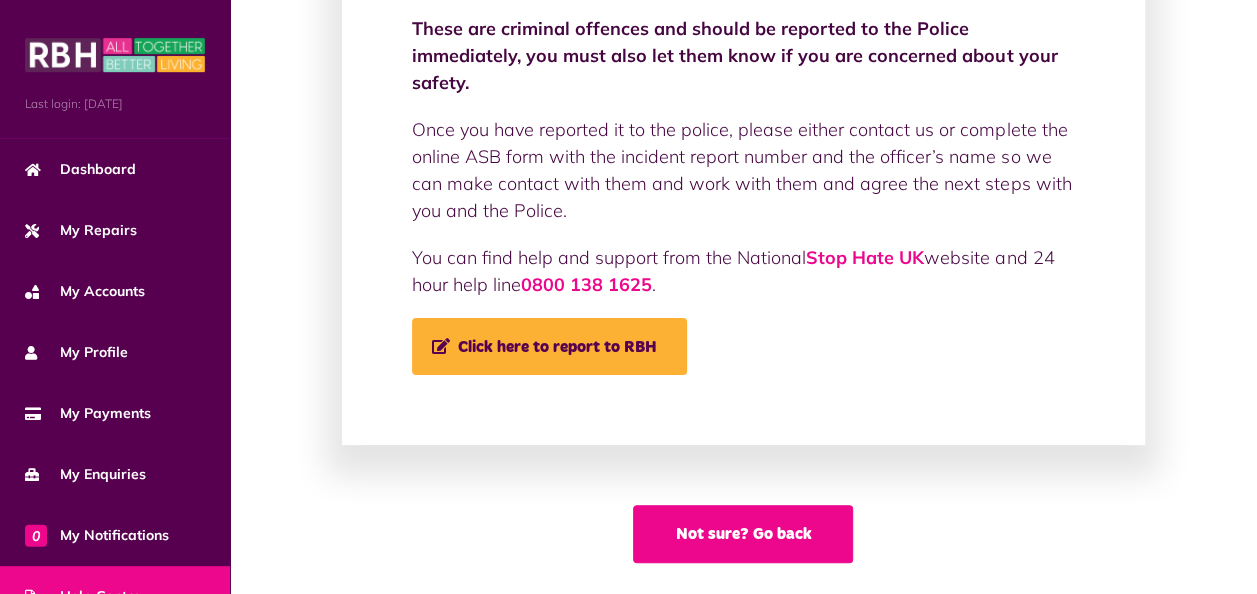 click on "Not sure? Go back" 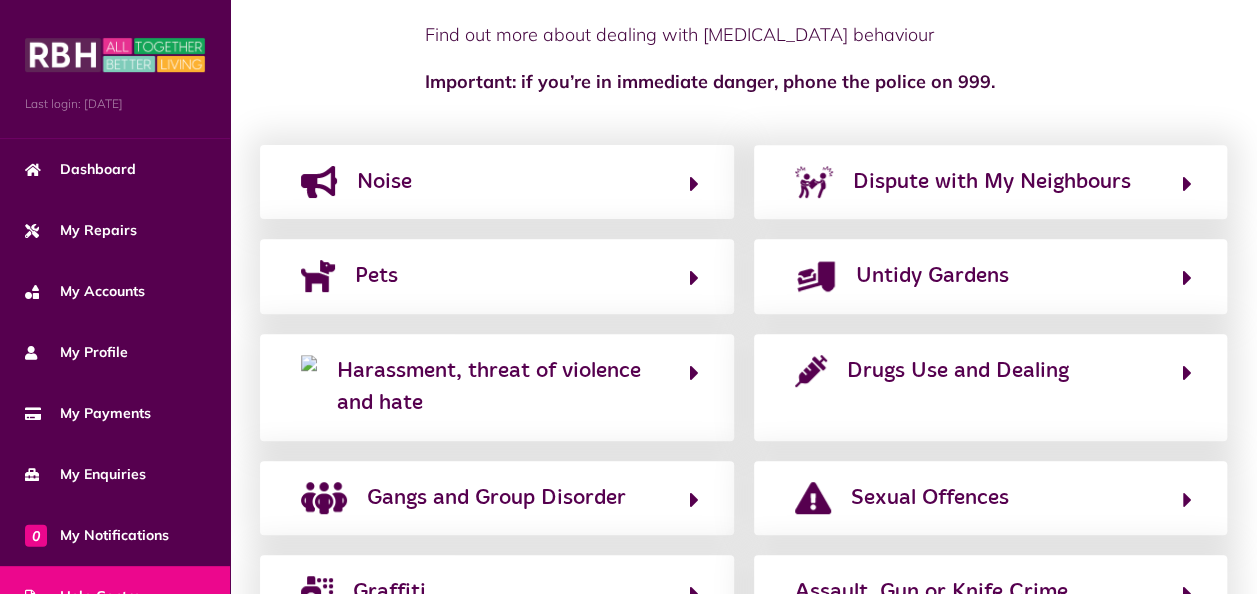 scroll, scrollTop: 356, scrollLeft: 0, axis: vertical 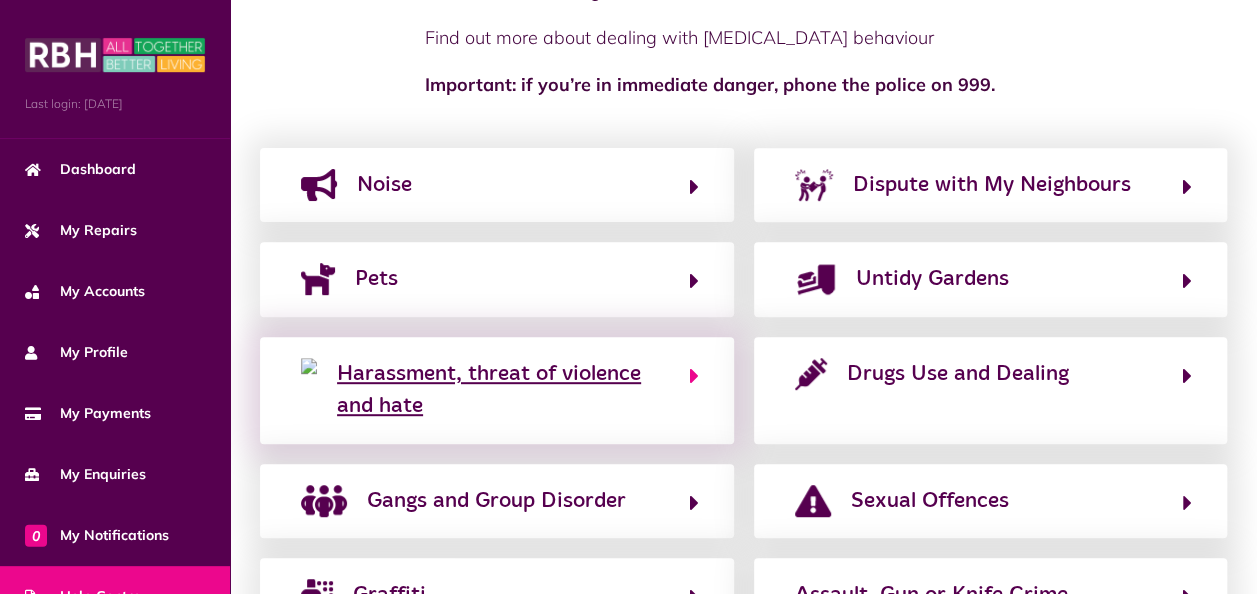 click 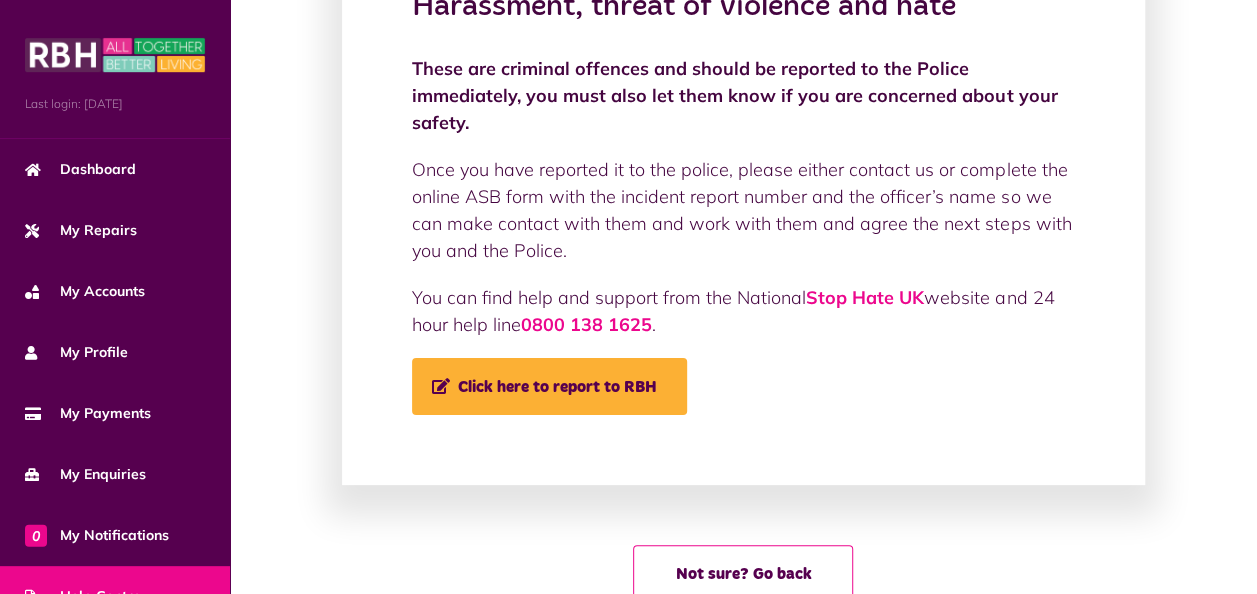 scroll, scrollTop: 253, scrollLeft: 0, axis: vertical 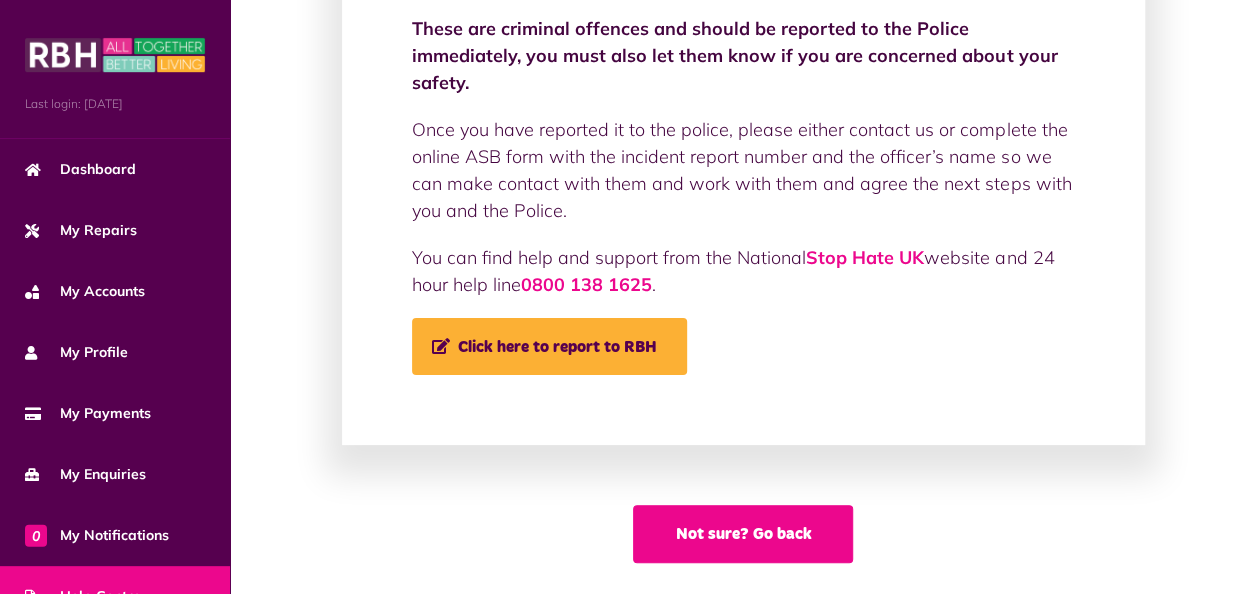 click on "Not sure? Go back" 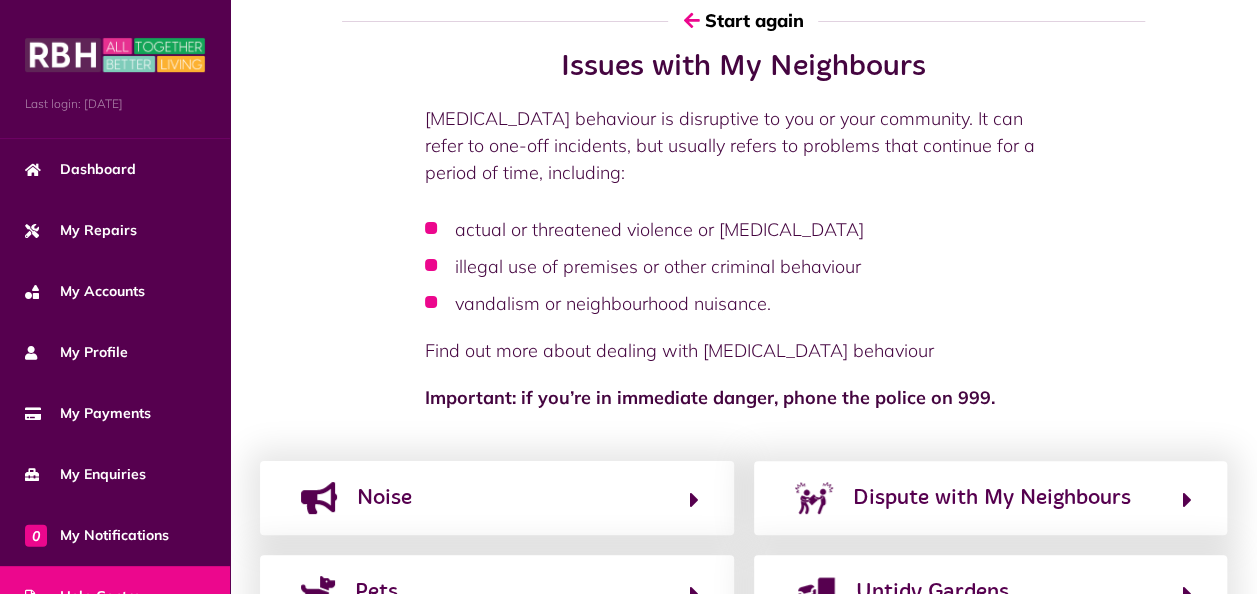 scroll, scrollTop: 0, scrollLeft: 0, axis: both 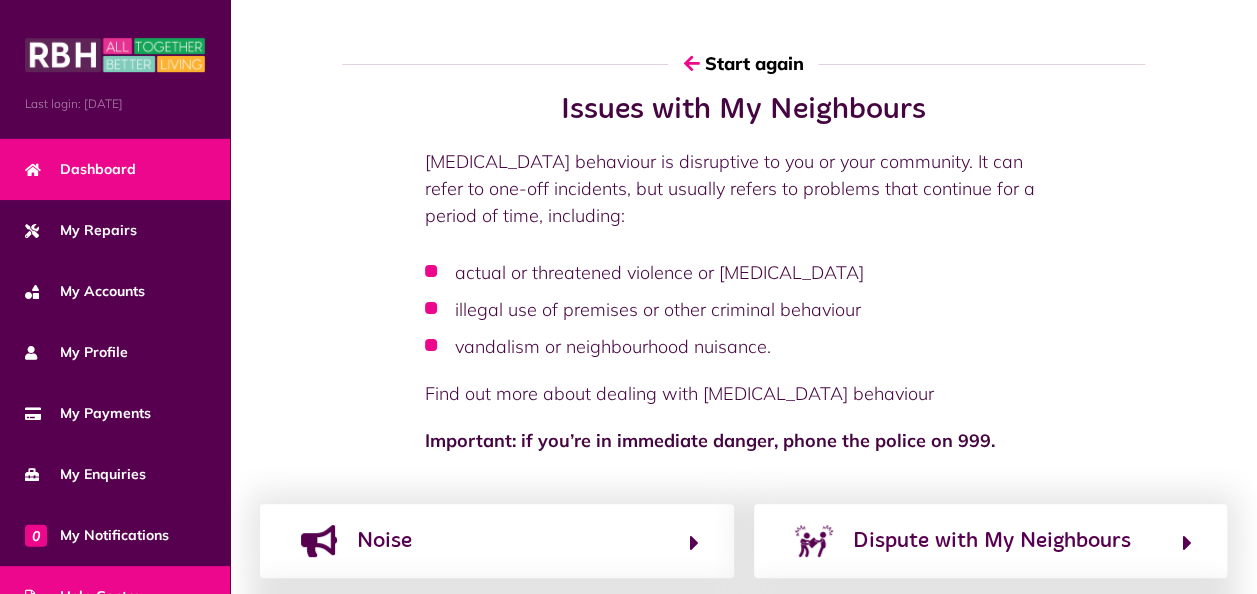 click on "Dashboard" at bounding box center [80, 169] 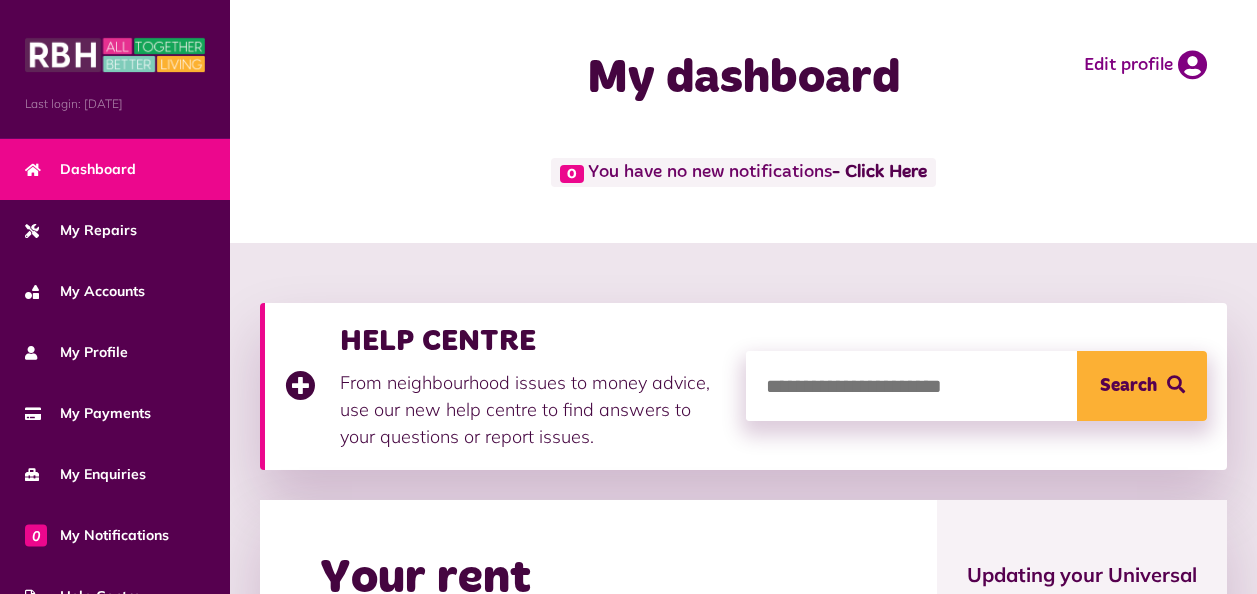 scroll, scrollTop: 0, scrollLeft: 0, axis: both 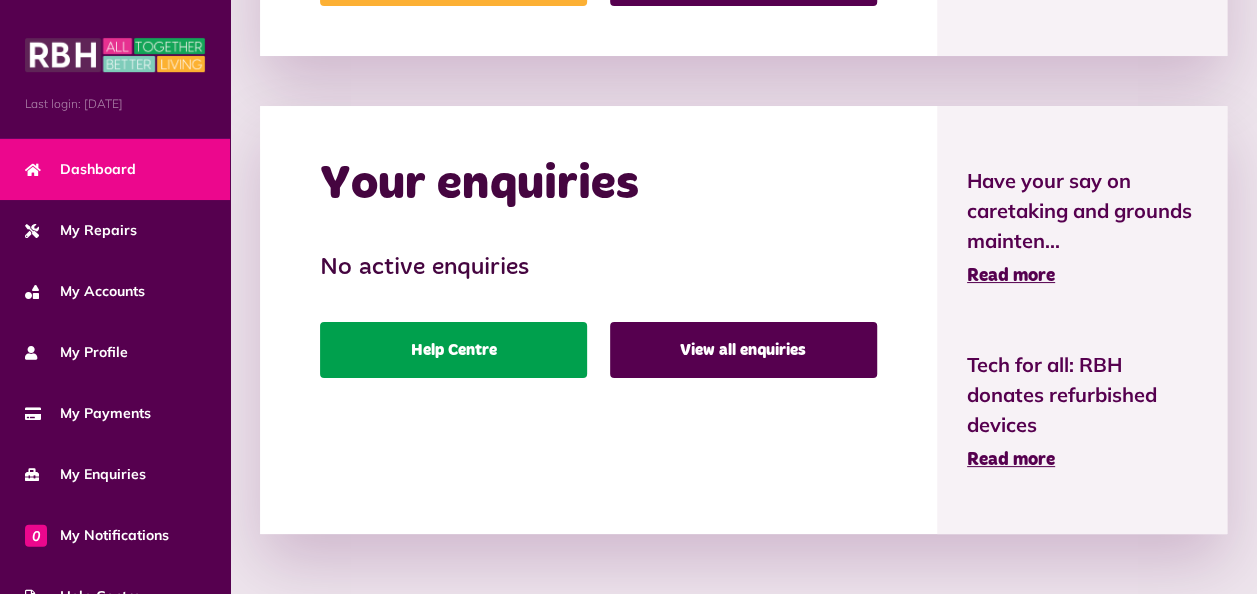 click on "Help Centre" at bounding box center [453, 350] 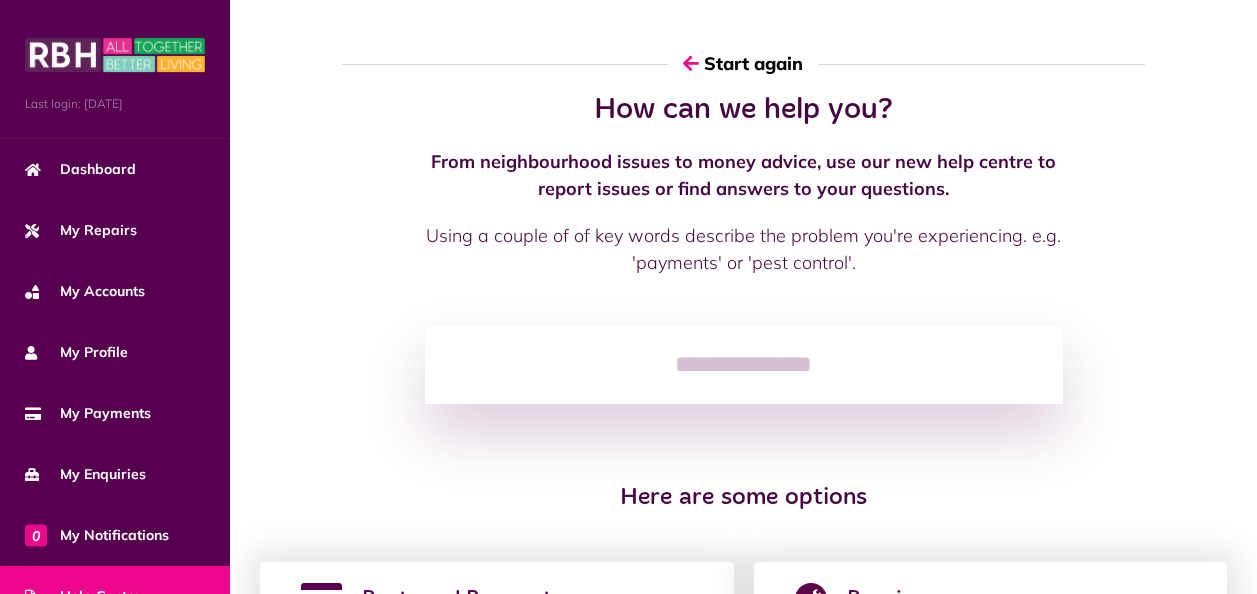 scroll, scrollTop: 0, scrollLeft: 0, axis: both 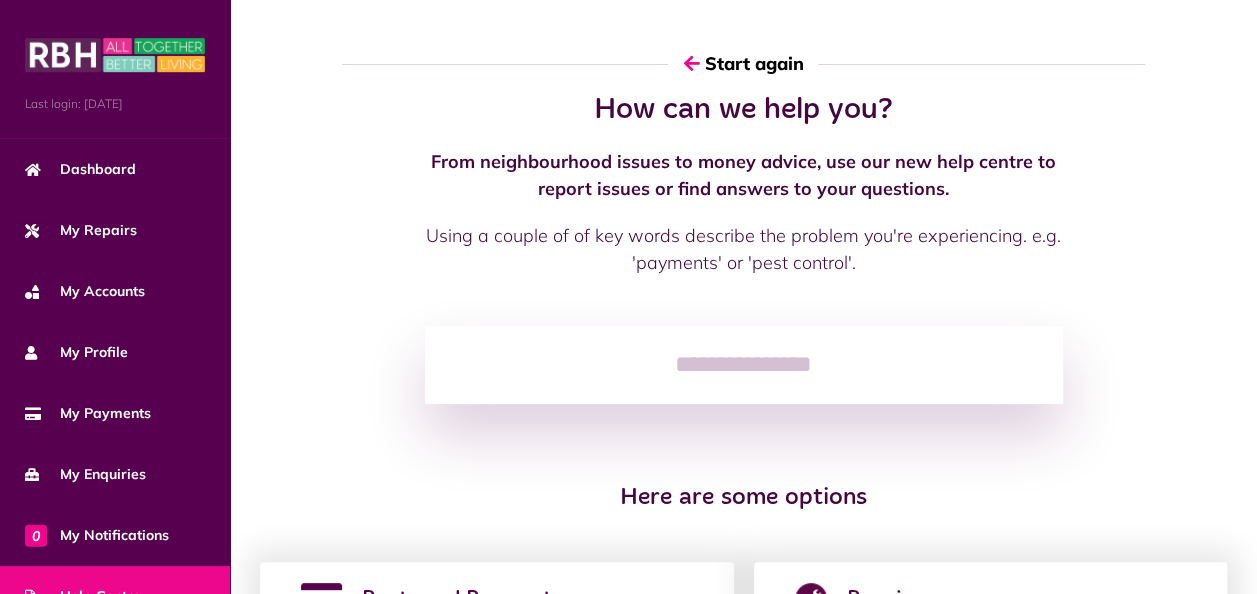 click 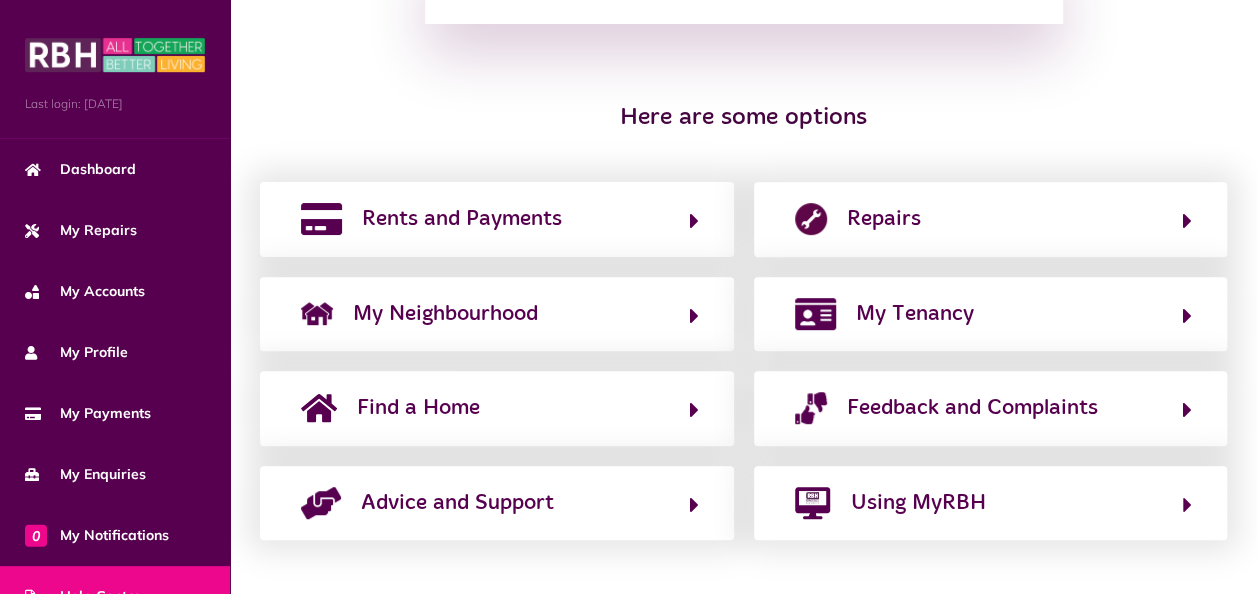 scroll, scrollTop: 386, scrollLeft: 0, axis: vertical 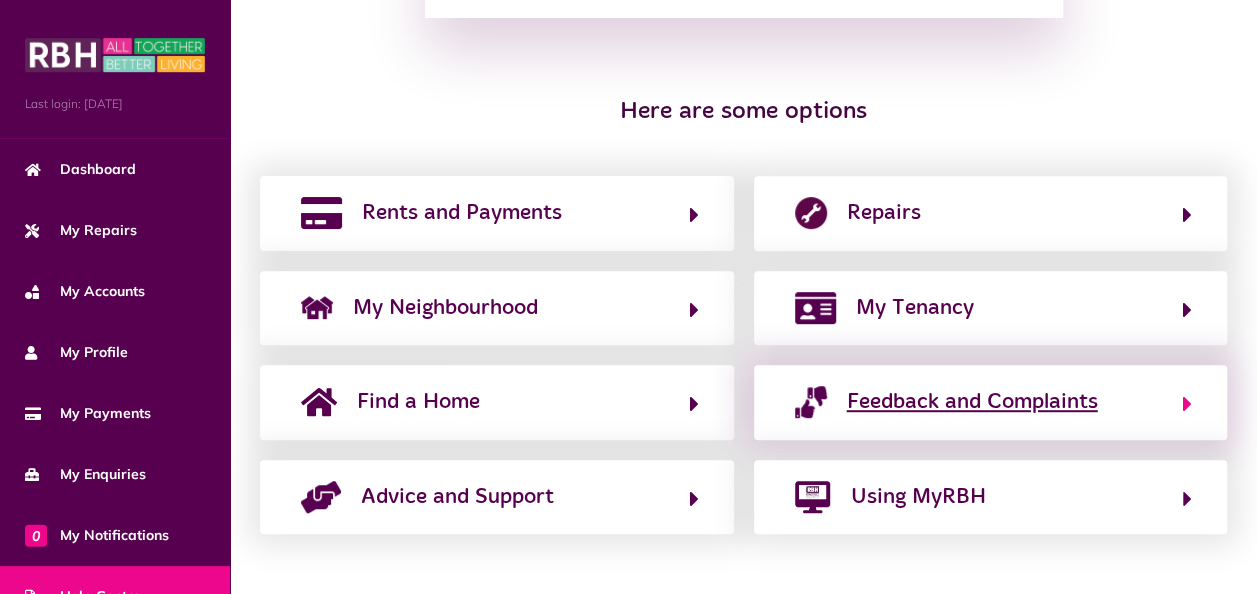 click on "Feedback and Complaints" 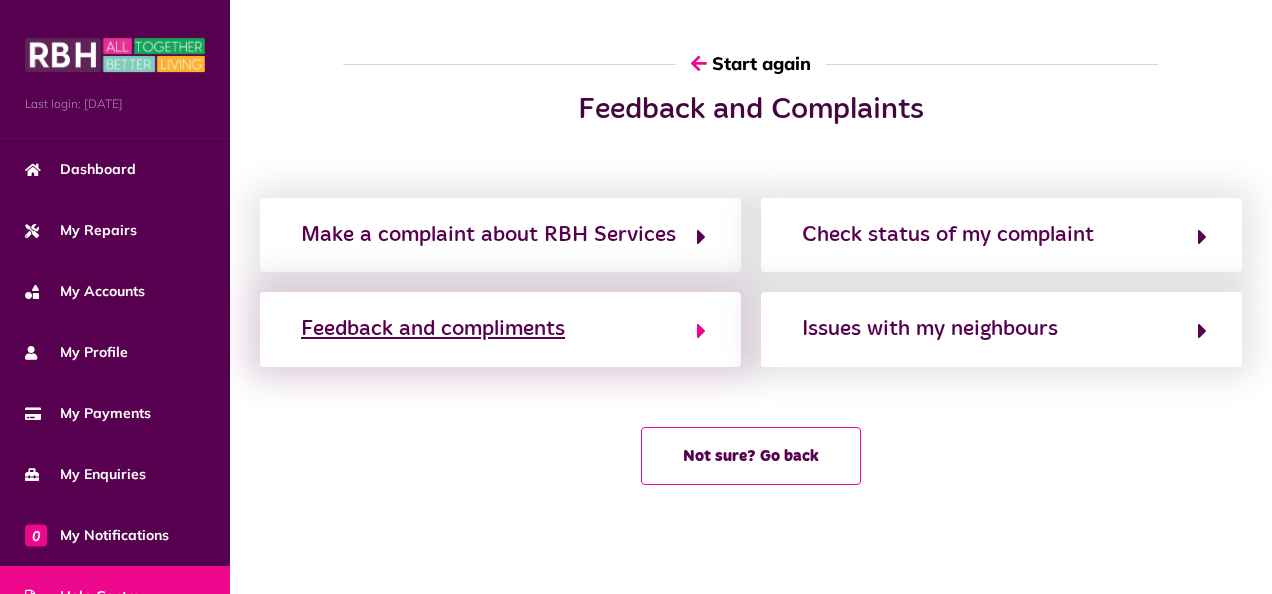 click on "Feedback and compliments" 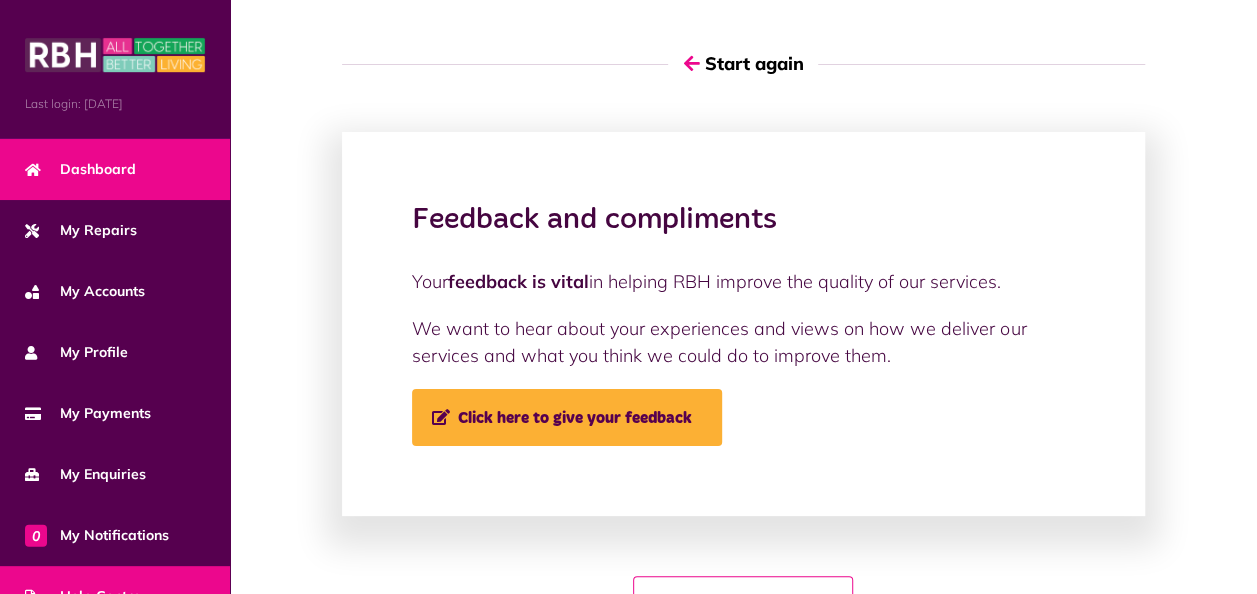 click on "Dashboard" at bounding box center (115, 169) 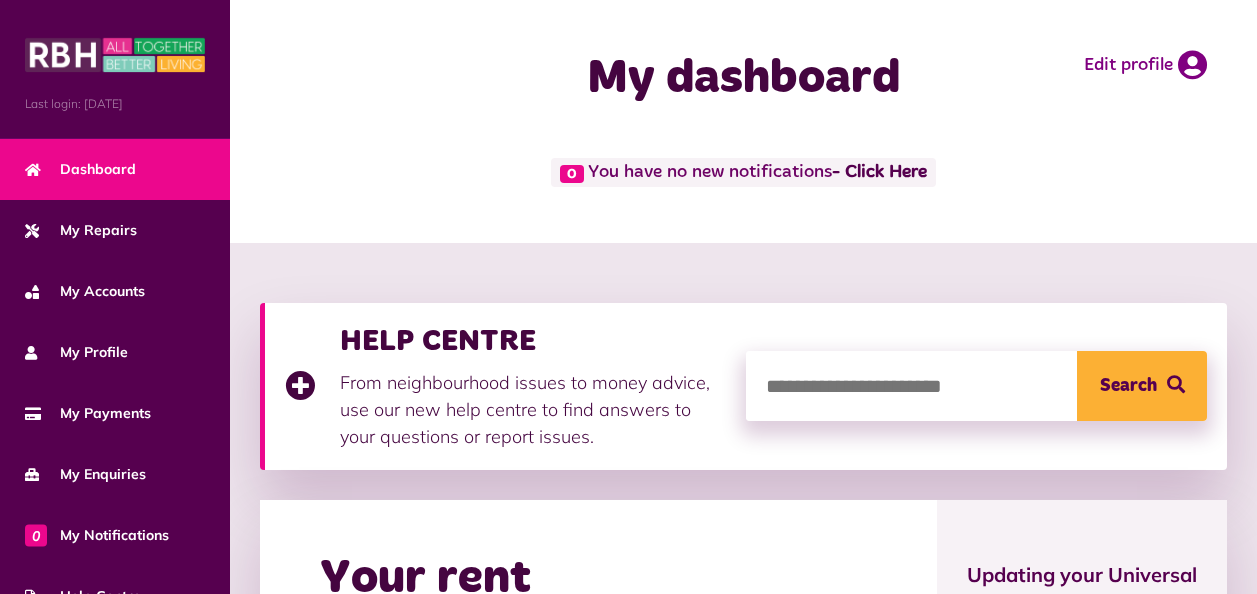 scroll, scrollTop: 0, scrollLeft: 0, axis: both 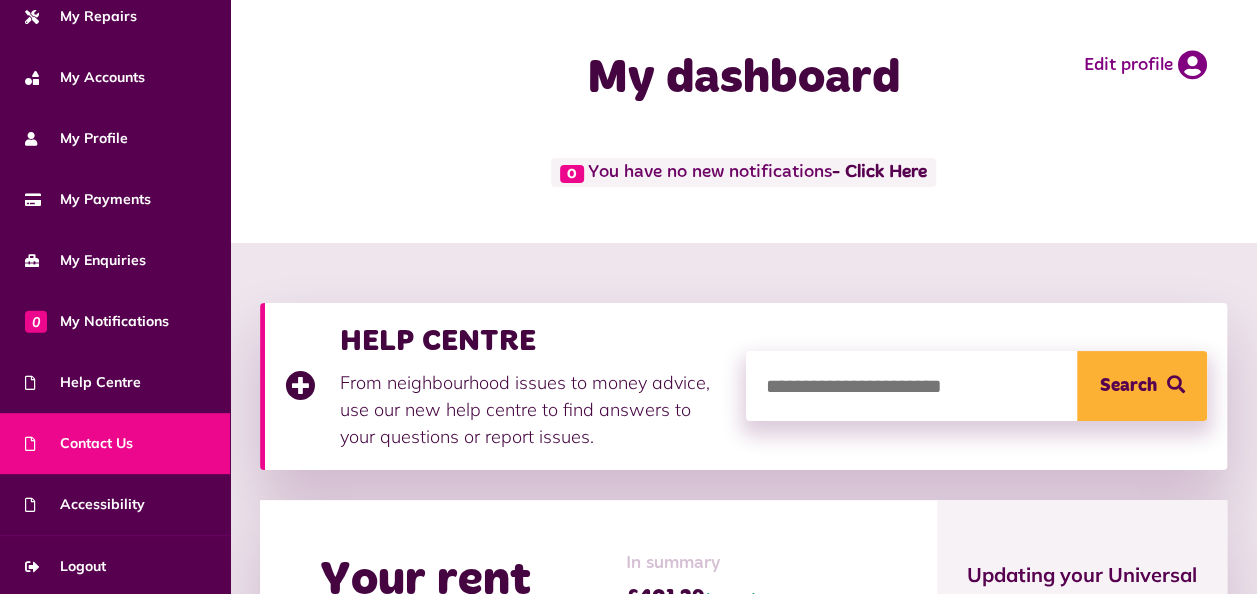 click on "Contact Us" at bounding box center [79, 443] 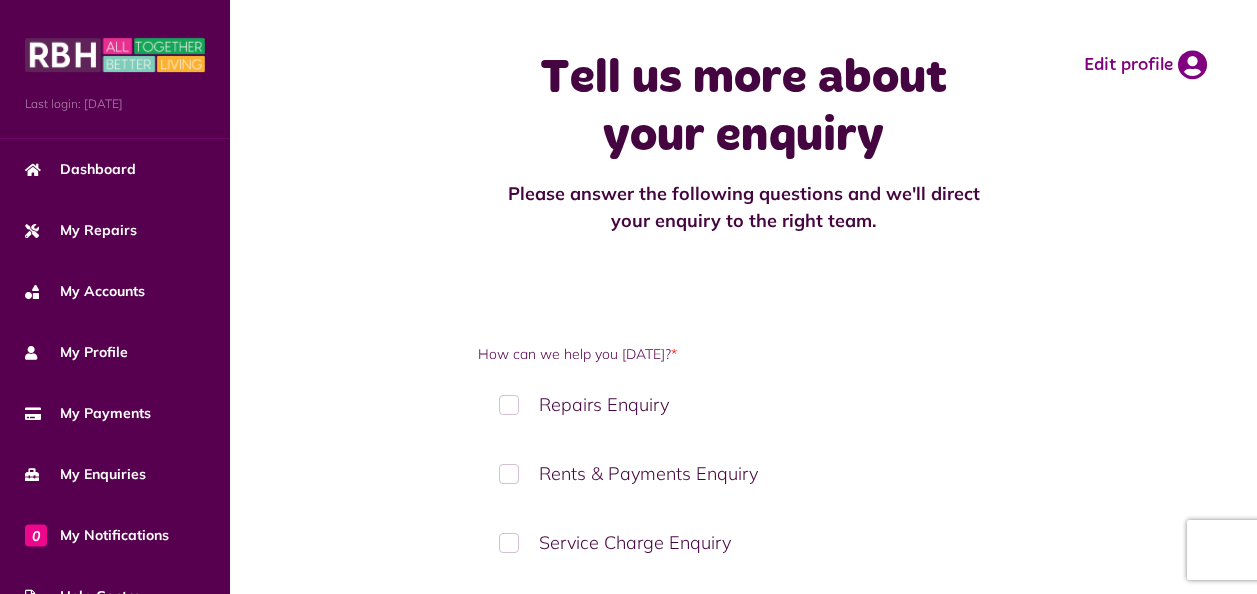 scroll, scrollTop: 0, scrollLeft: 0, axis: both 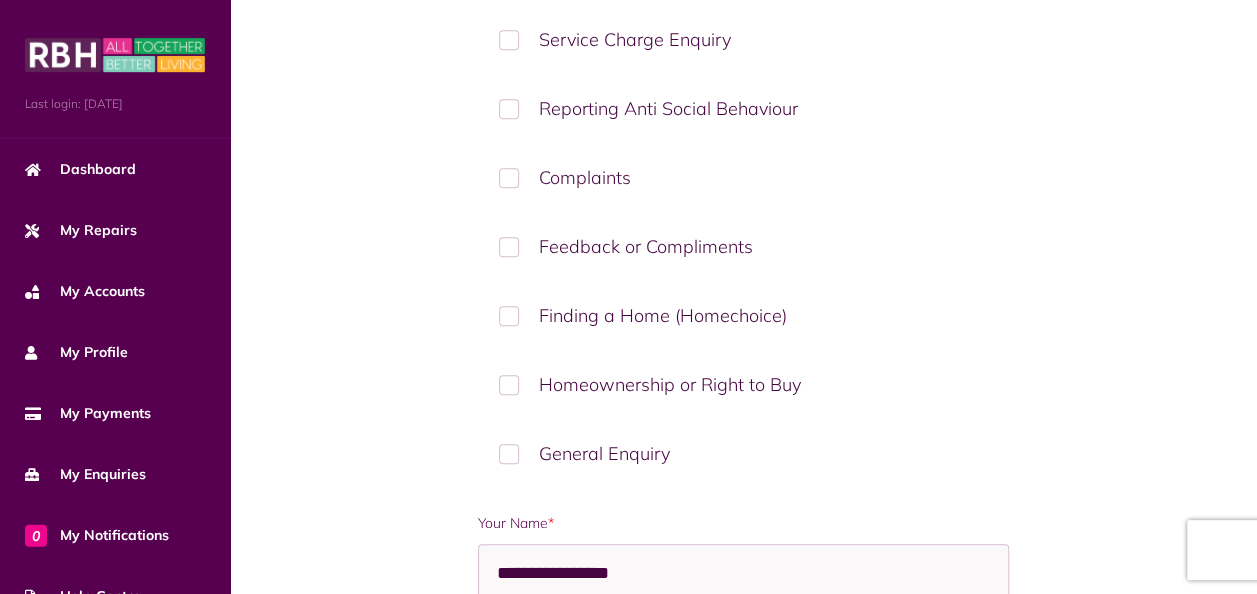 click on "General Enquiry" at bounding box center (743, 453) 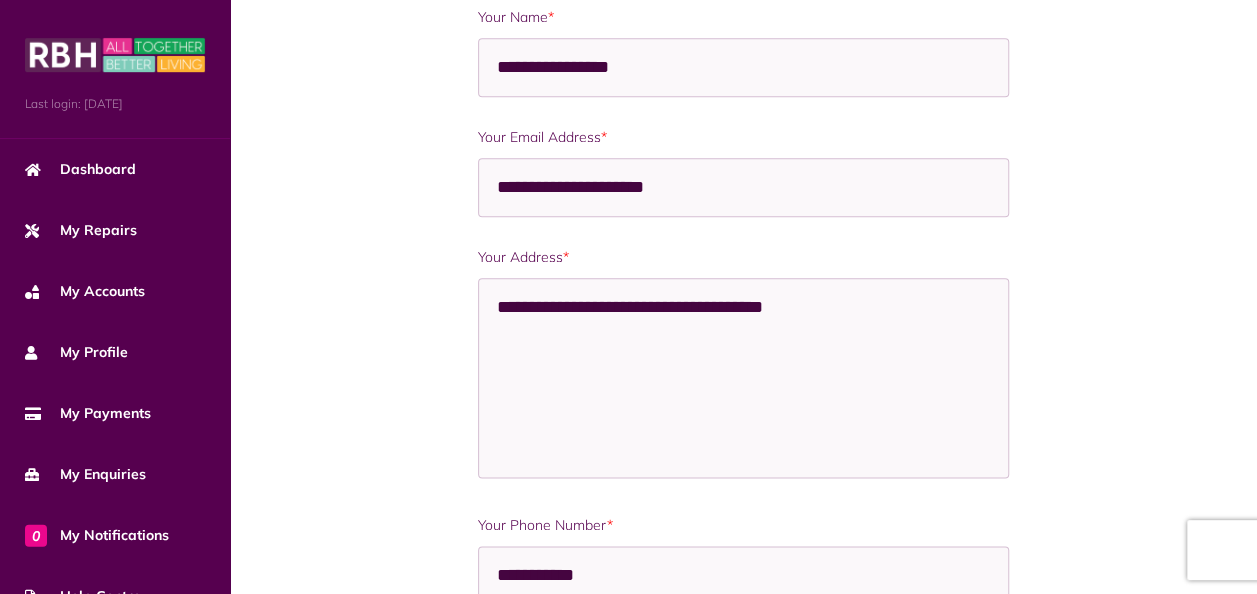 scroll, scrollTop: 1196, scrollLeft: 0, axis: vertical 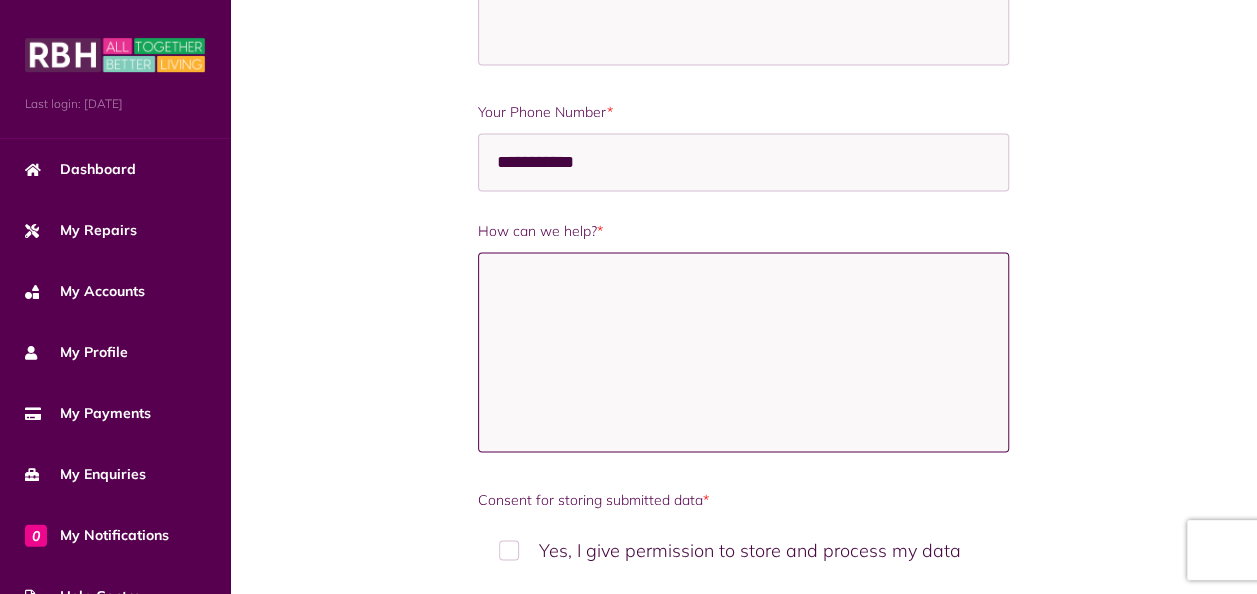 click on "How can we help?                                              *" at bounding box center (743, 352) 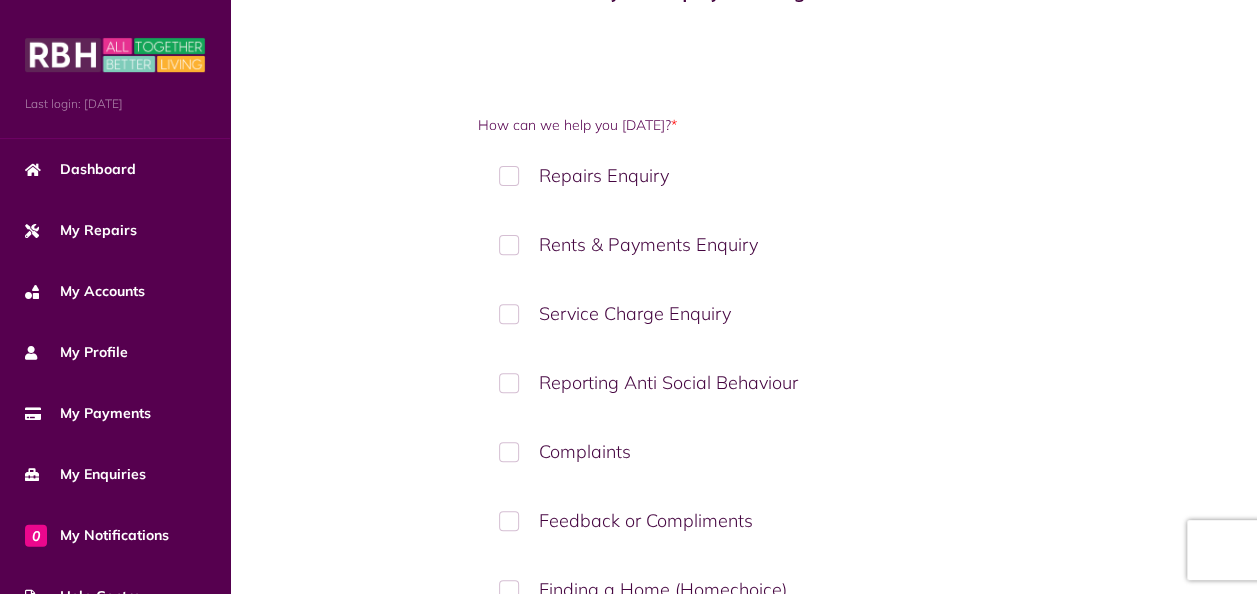scroll, scrollTop: 215, scrollLeft: 0, axis: vertical 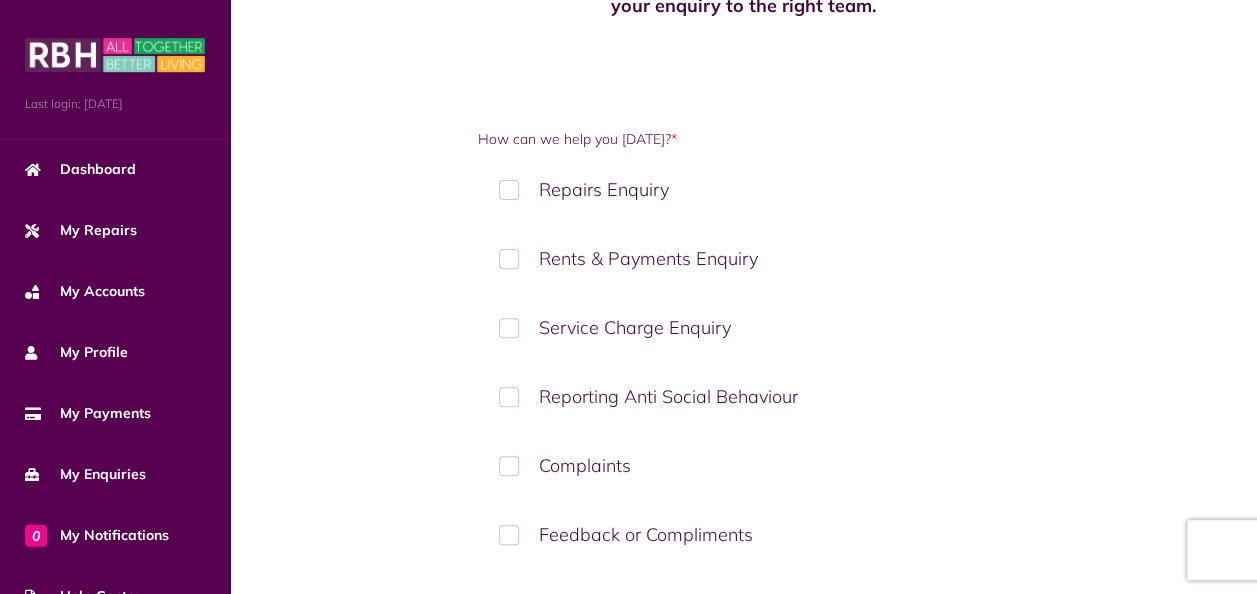 click on "Menu
Last login: [DATE]
Dashboard
My Repairs
My Accounts
My Profile                     0" at bounding box center [628, 942] 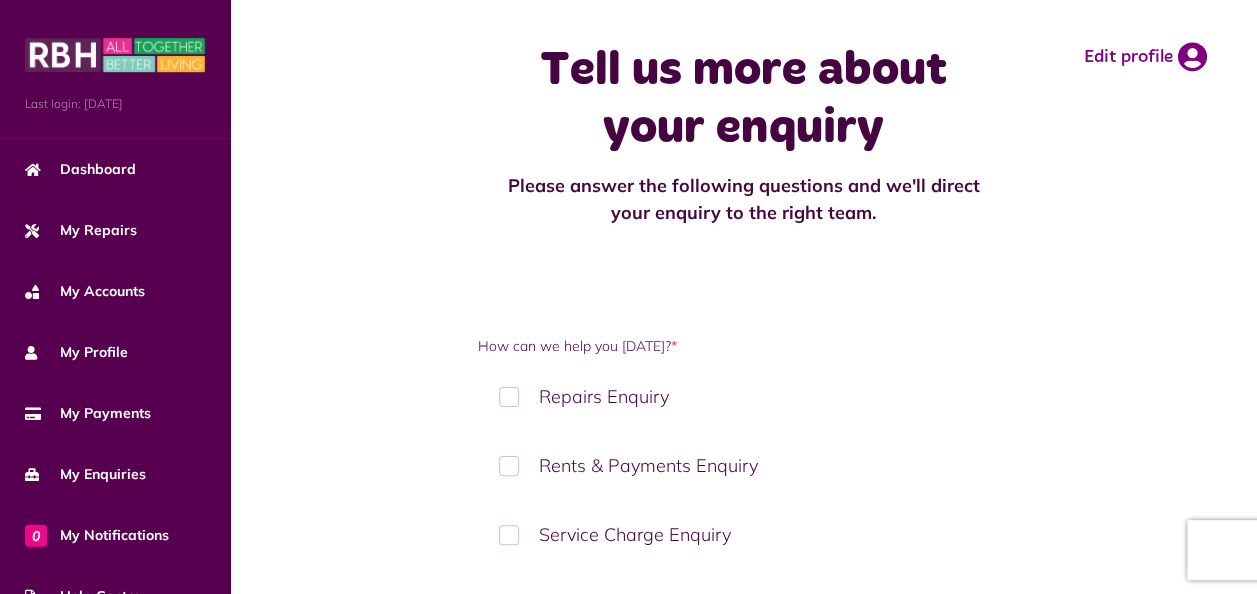 scroll, scrollTop: 0, scrollLeft: 0, axis: both 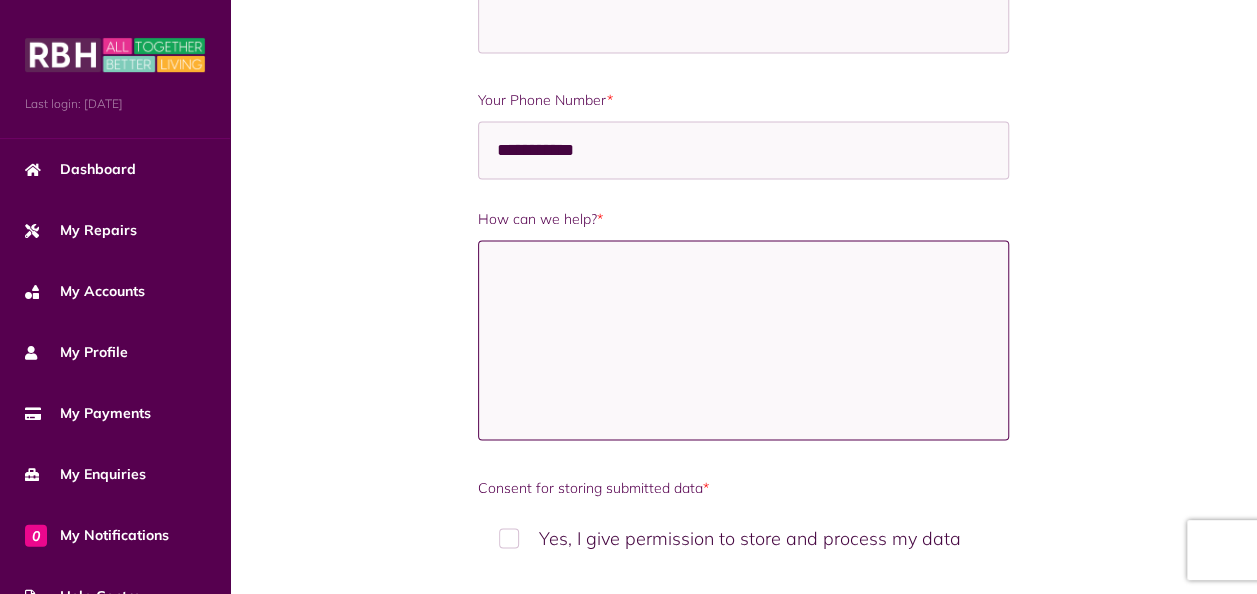 click on "How can we help?                                              *" at bounding box center (743, 340) 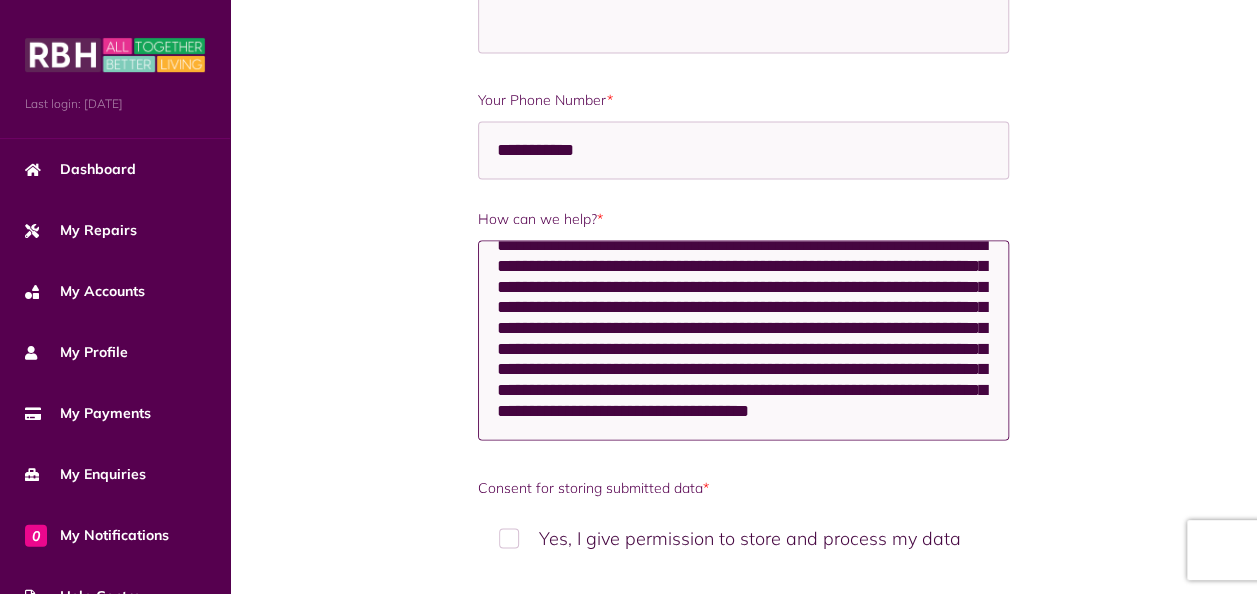 scroll, scrollTop: 68, scrollLeft: 0, axis: vertical 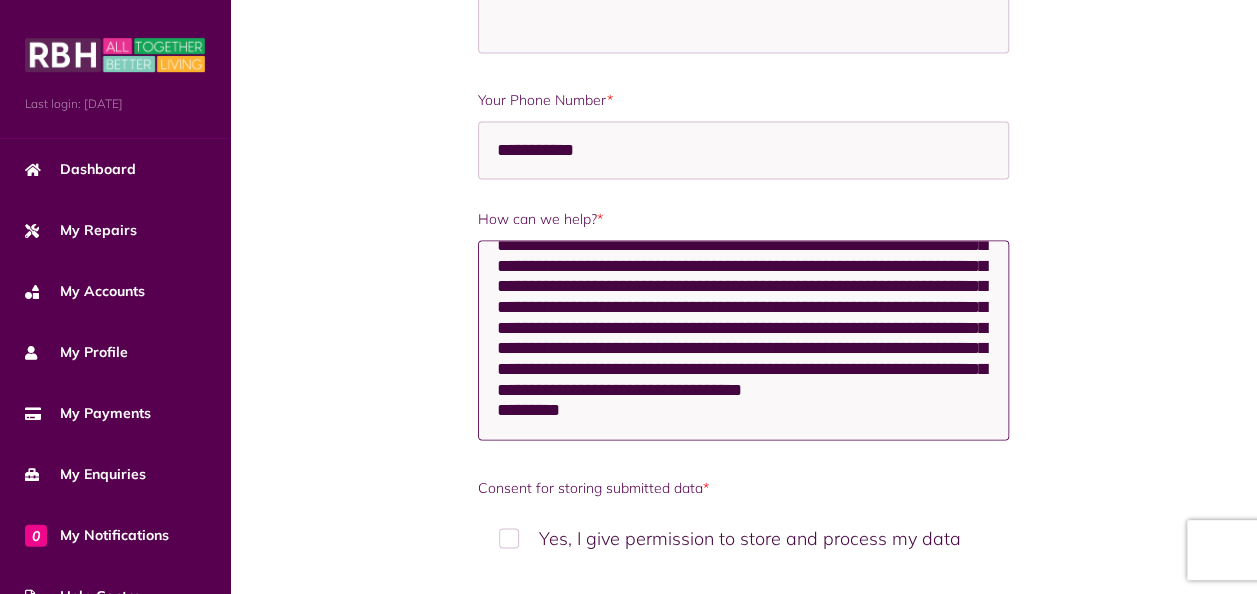 type on "**********" 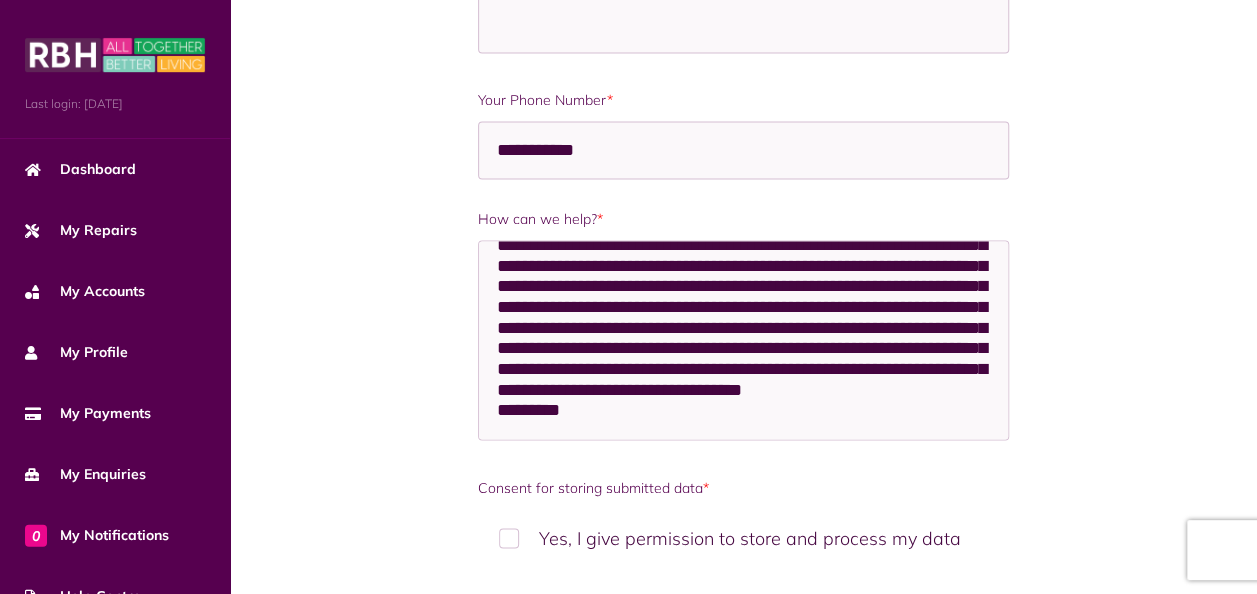 click on "Yes, I give permission to store and process my data" at bounding box center [743, 537] 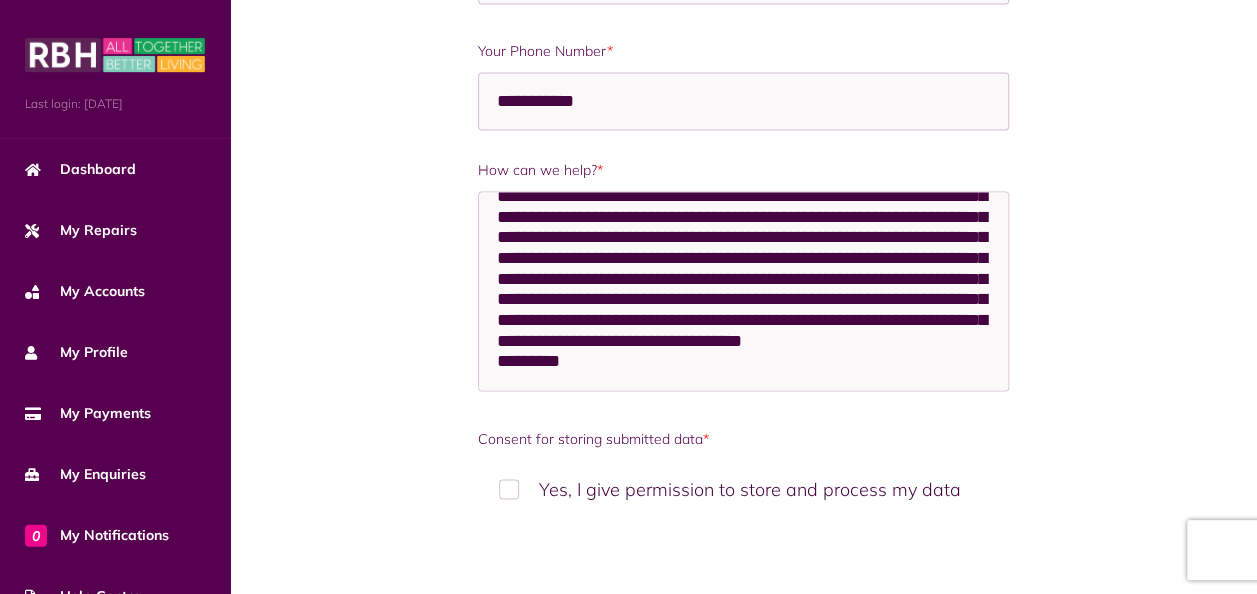 scroll, scrollTop: 1514, scrollLeft: 0, axis: vertical 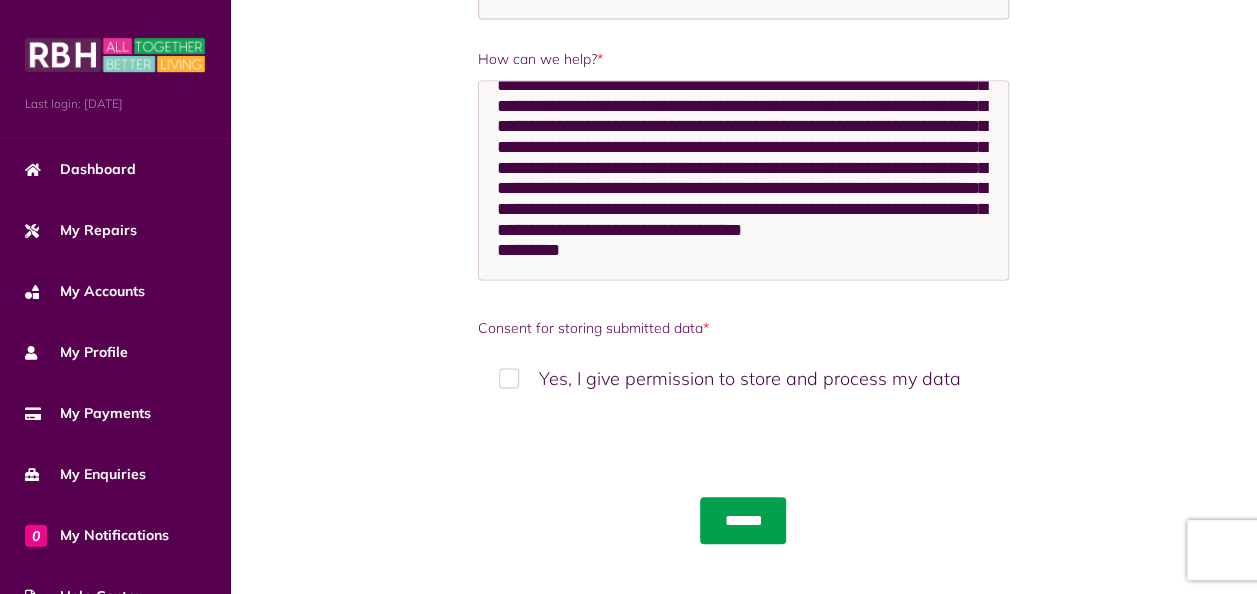 click on "******" at bounding box center [743, 520] 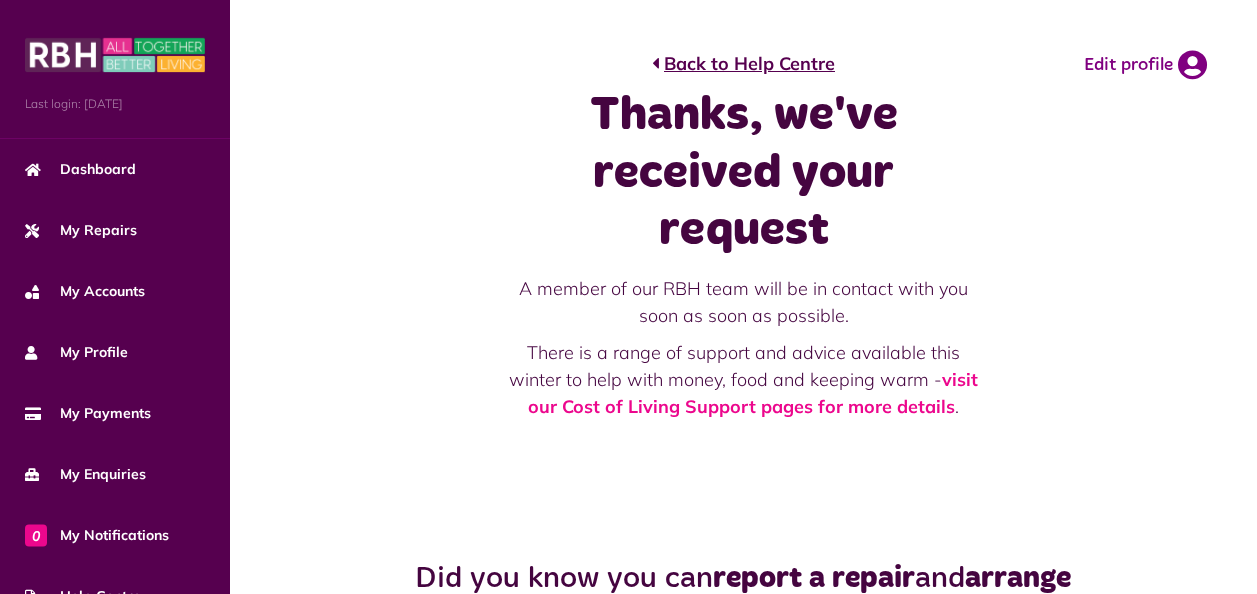 scroll, scrollTop: 0, scrollLeft: 0, axis: both 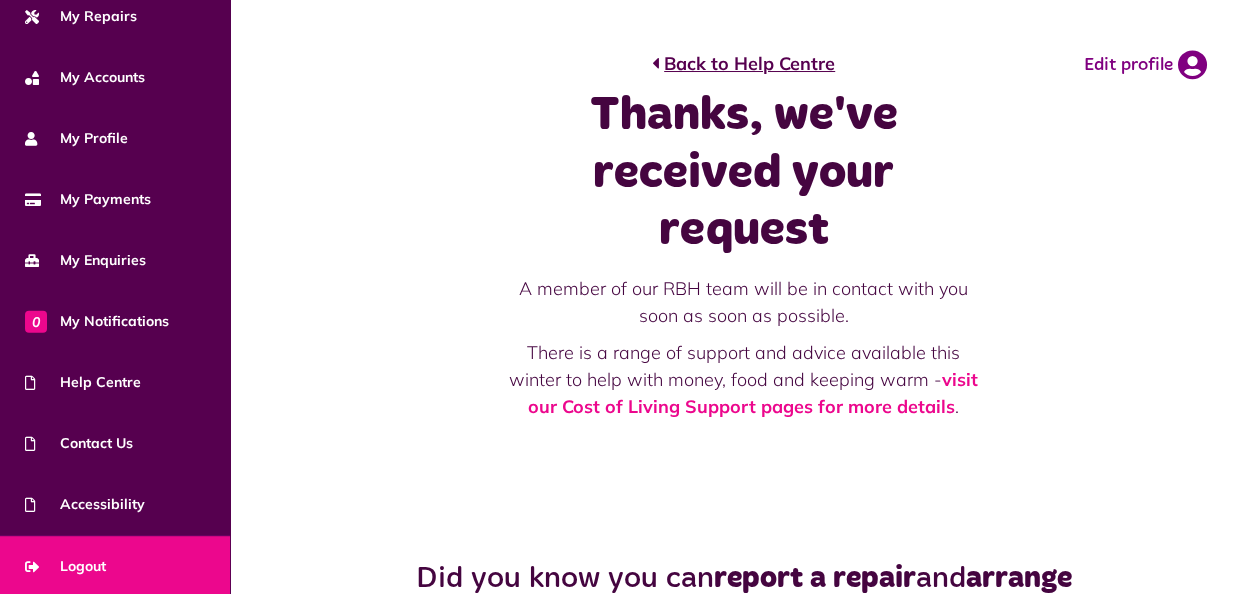 click on "Logout" at bounding box center [65, 566] 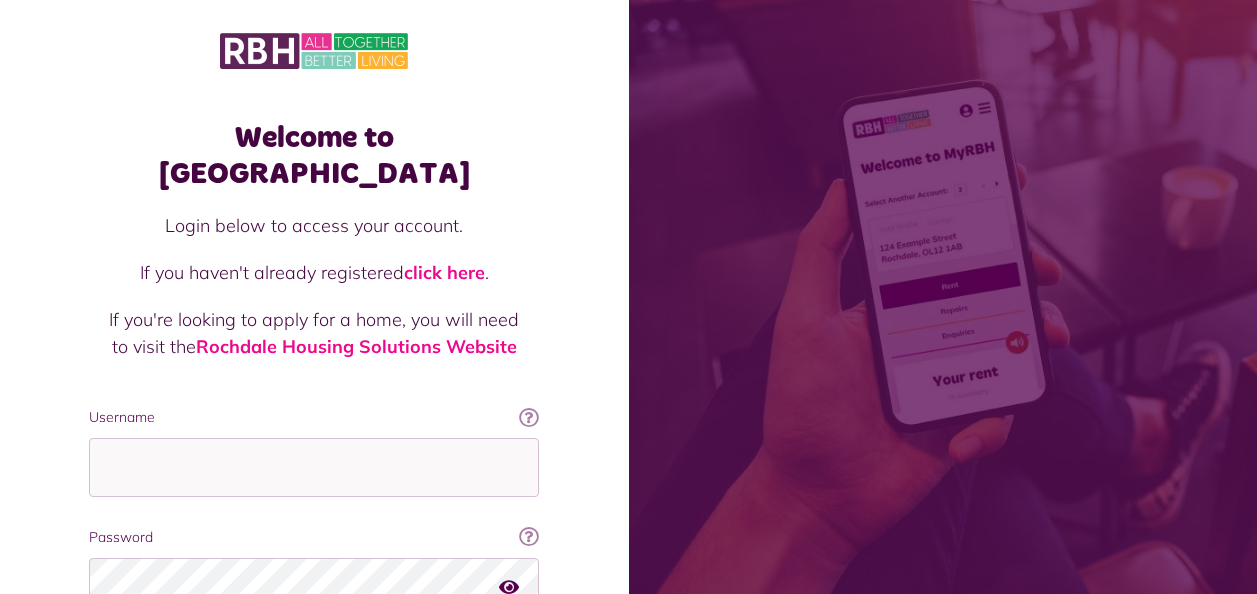 scroll, scrollTop: 0, scrollLeft: 0, axis: both 